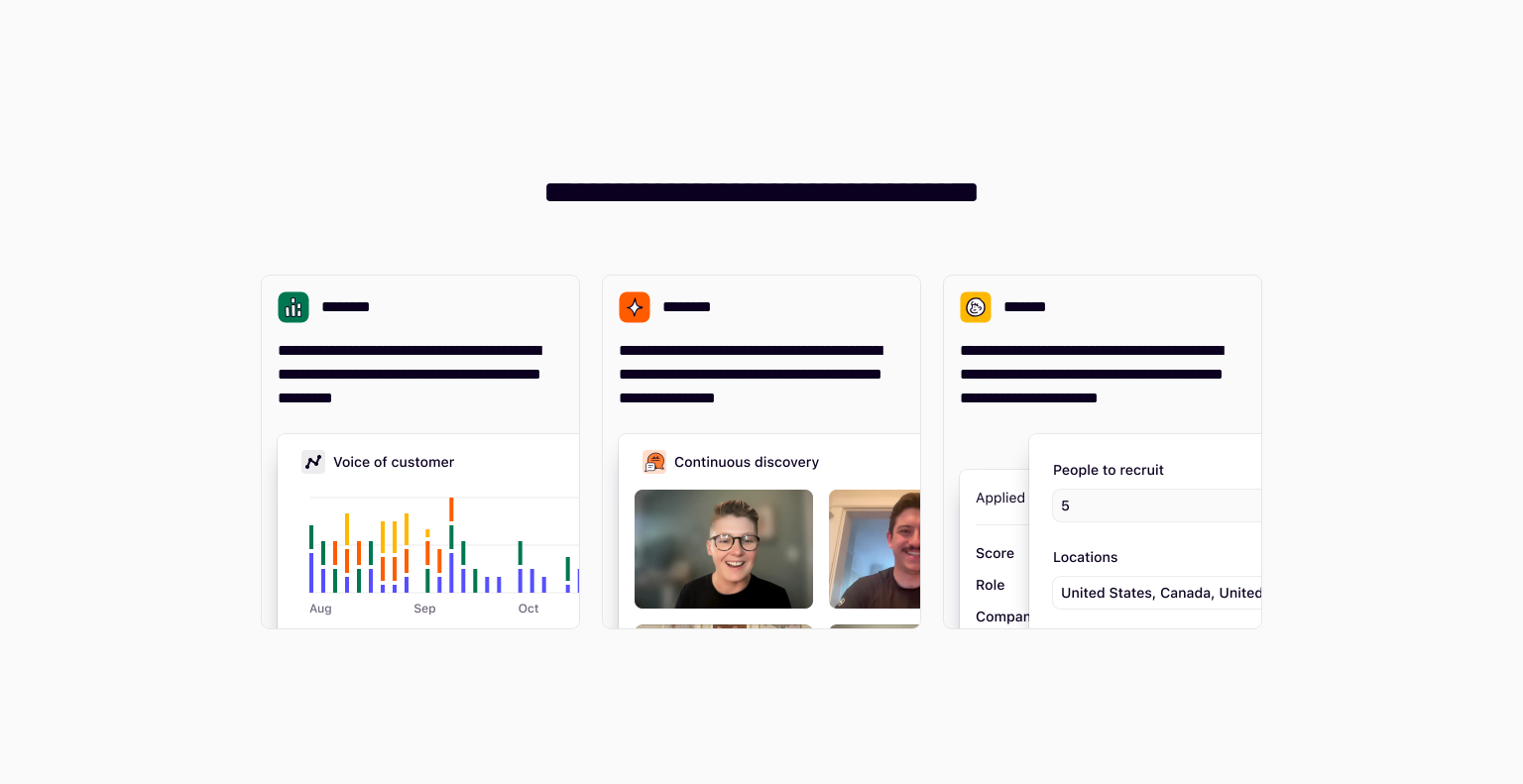 scroll, scrollTop: 0, scrollLeft: 0, axis: both 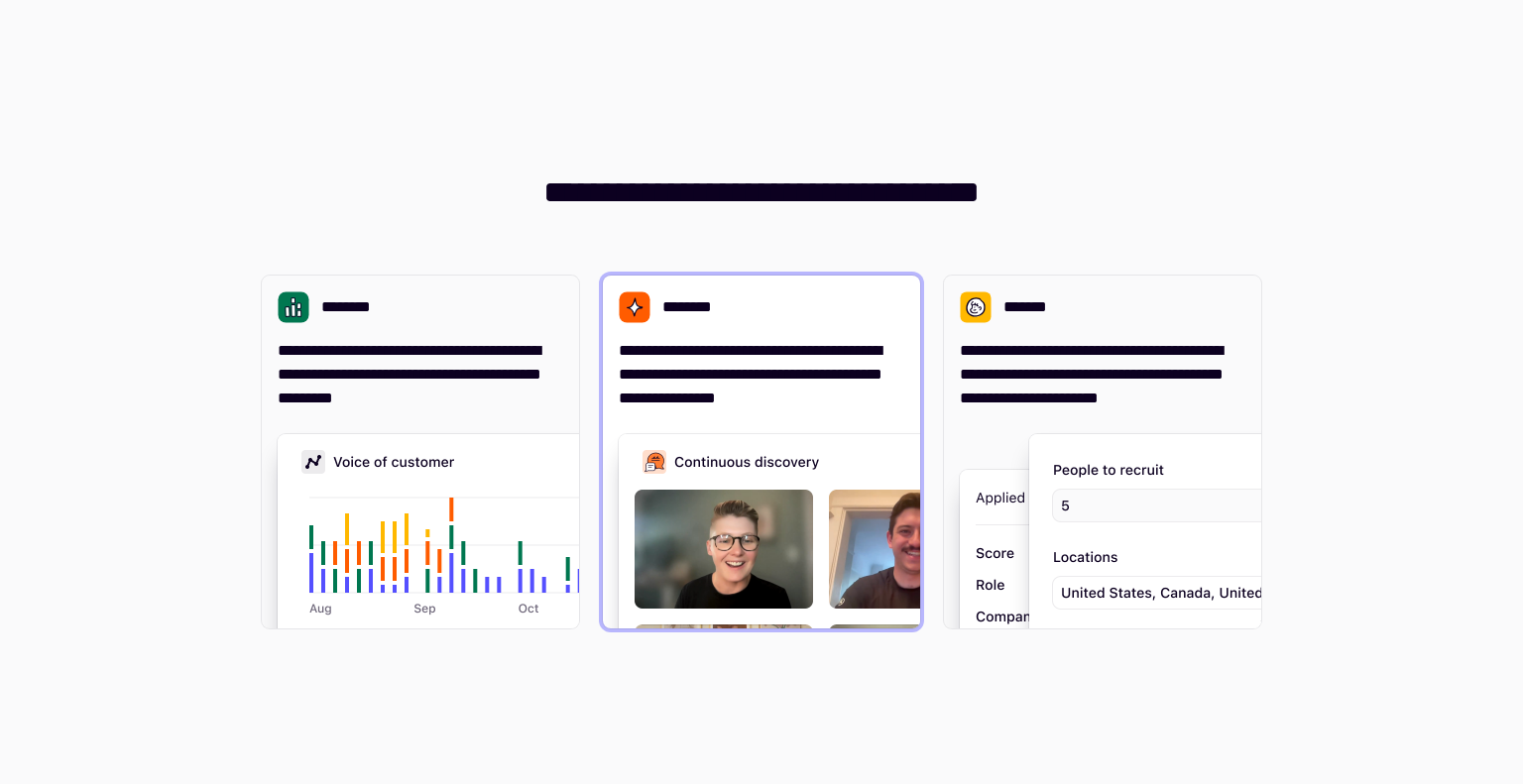 click on "**********" at bounding box center (762, 375) 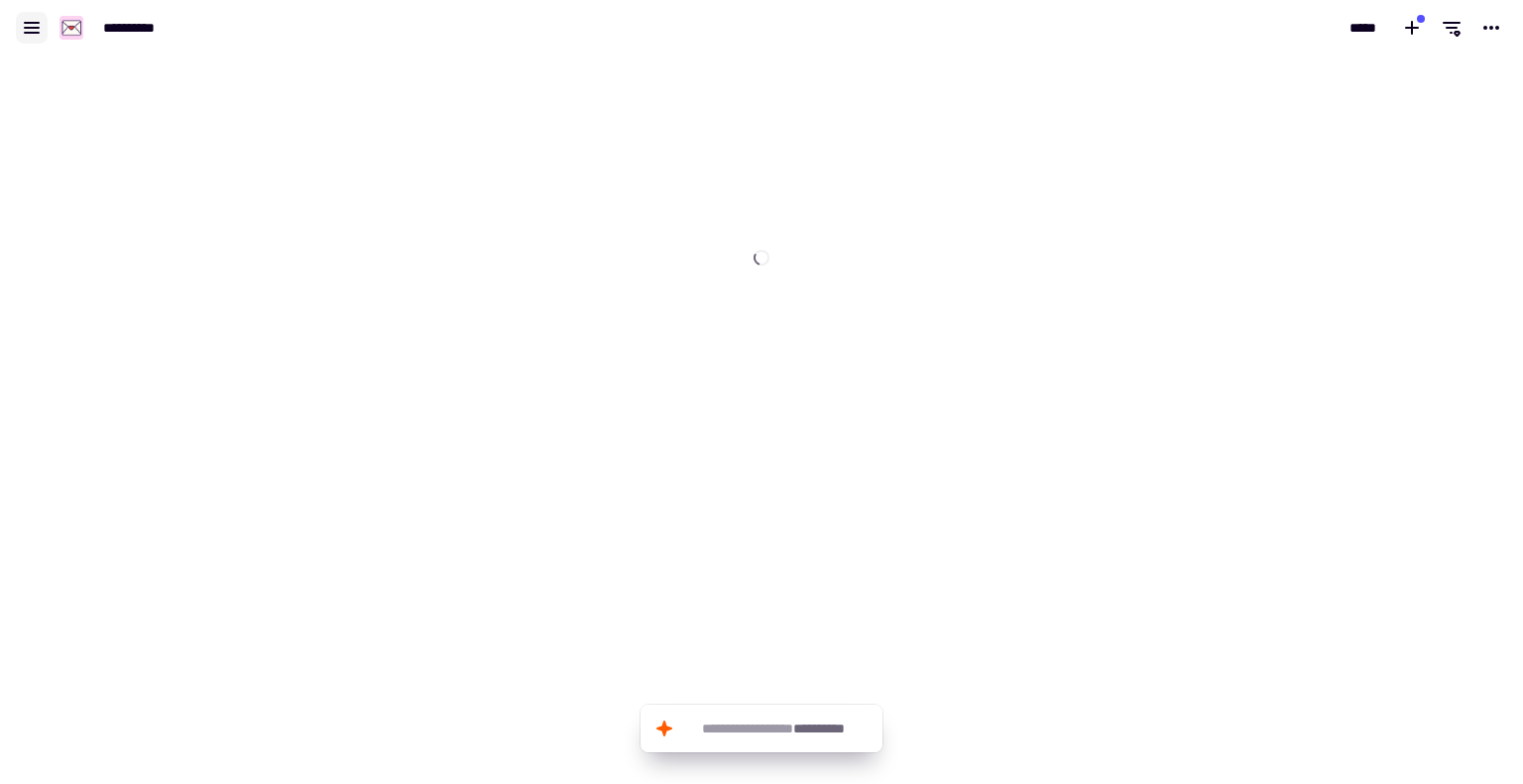 click 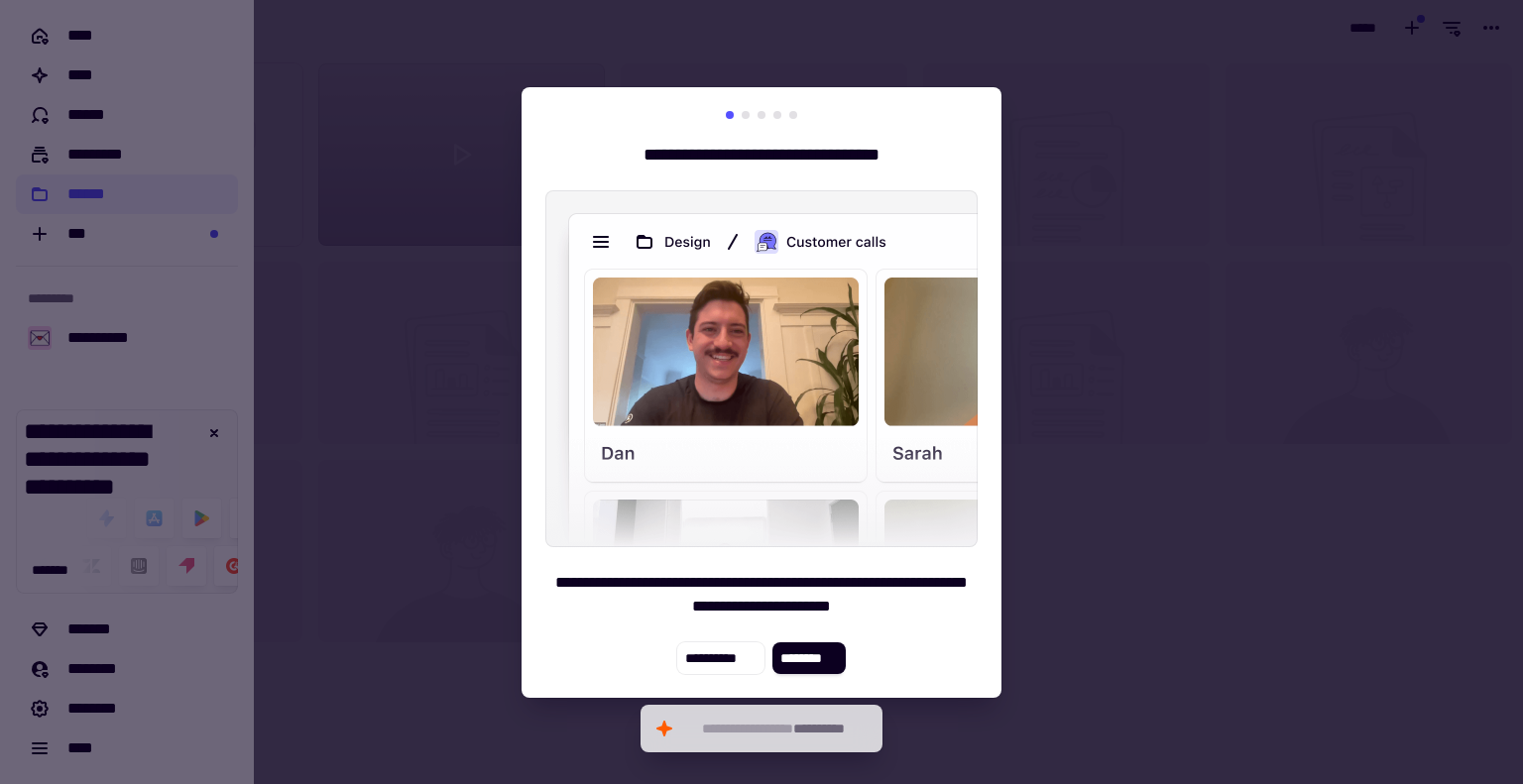 scroll, scrollTop: 16, scrollLeft: 16, axis: both 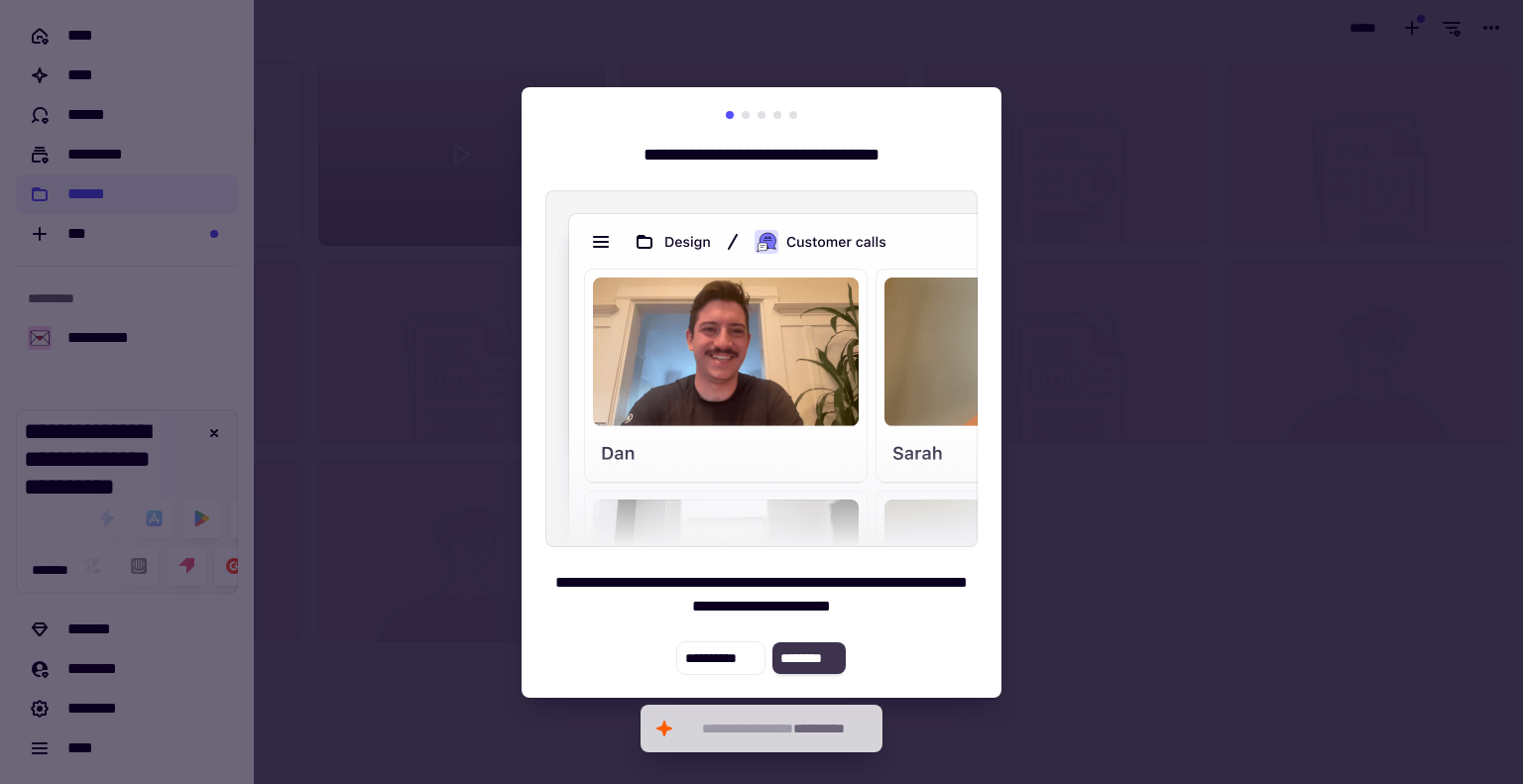 click on "********" 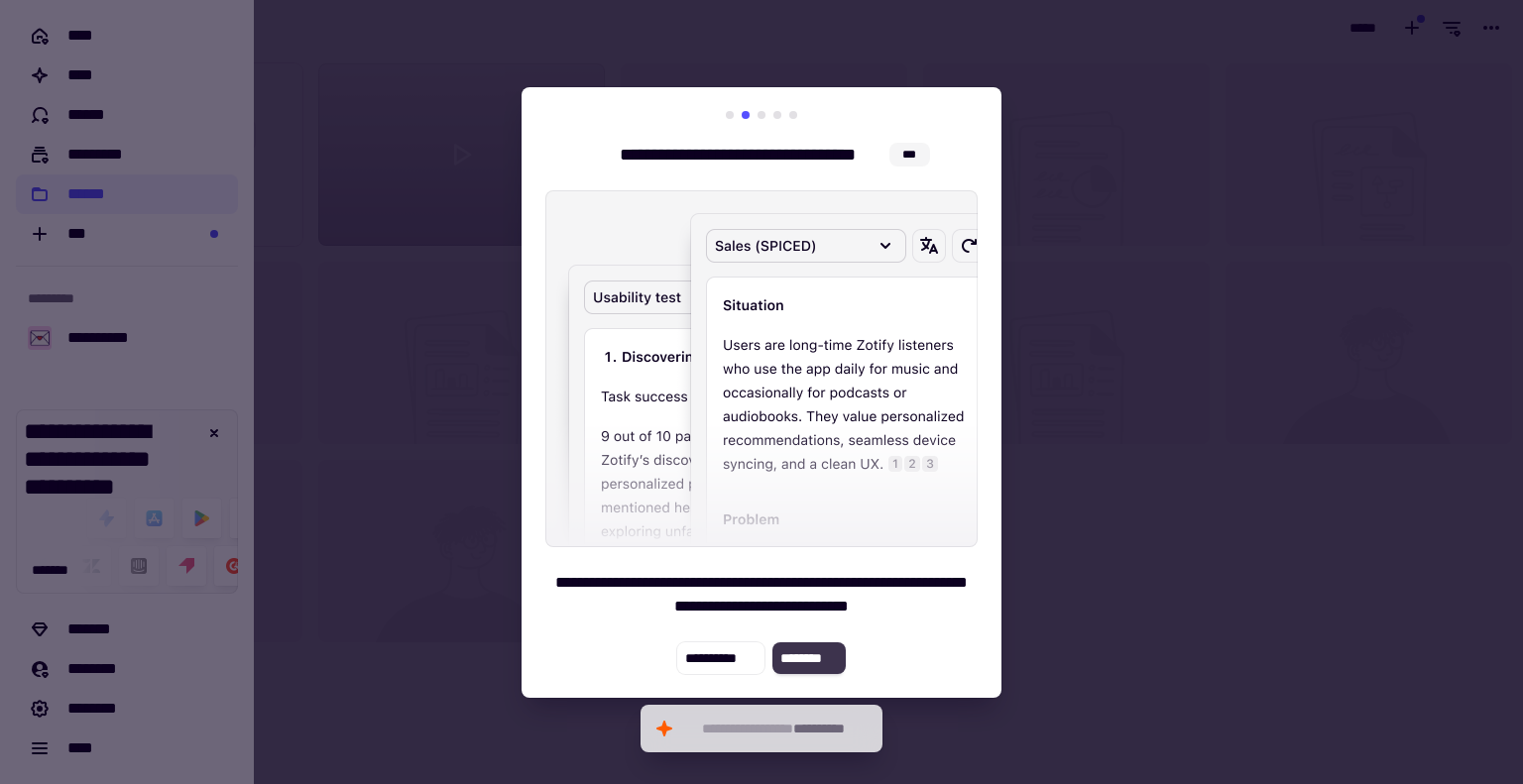 click on "********" 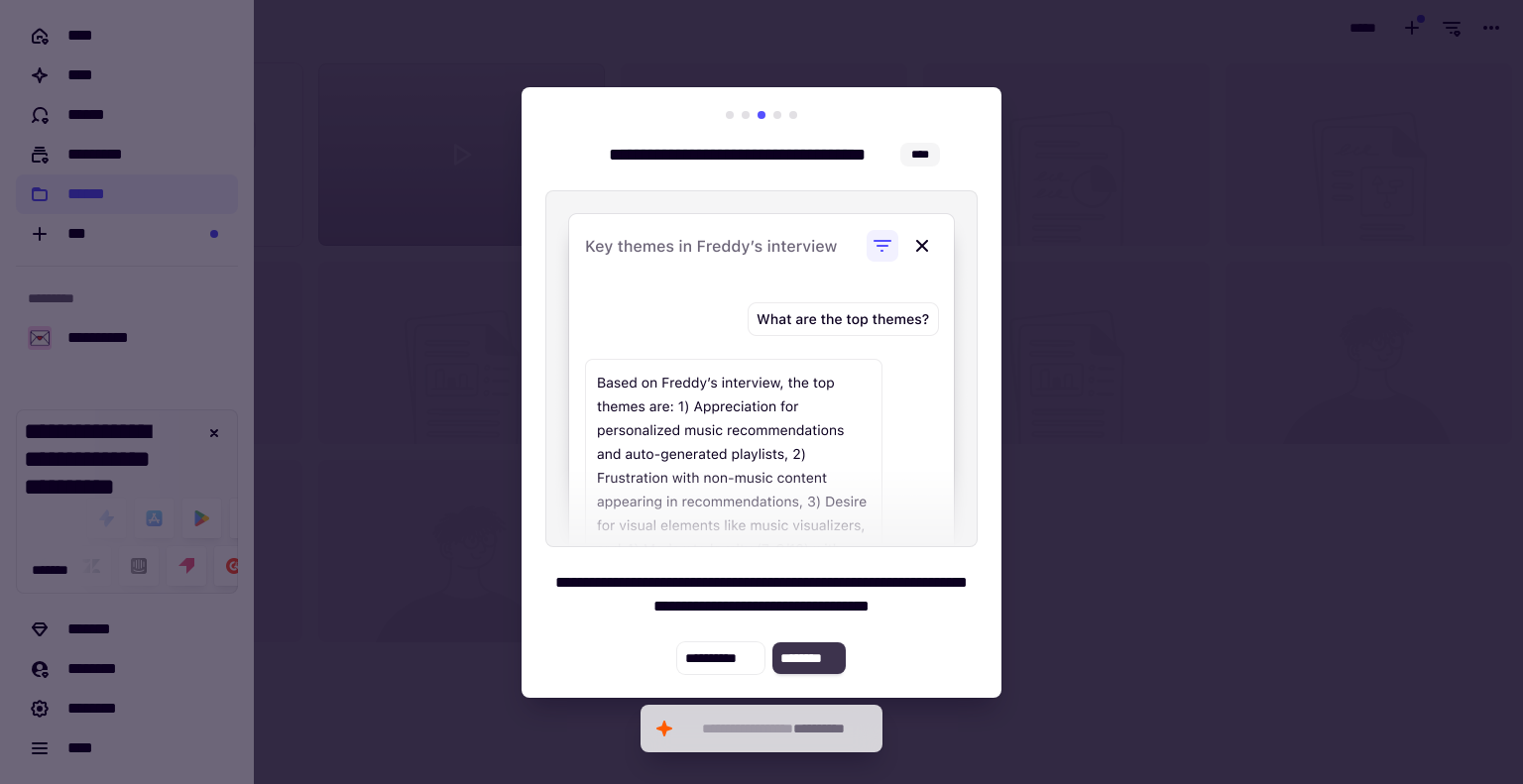 click on "********" 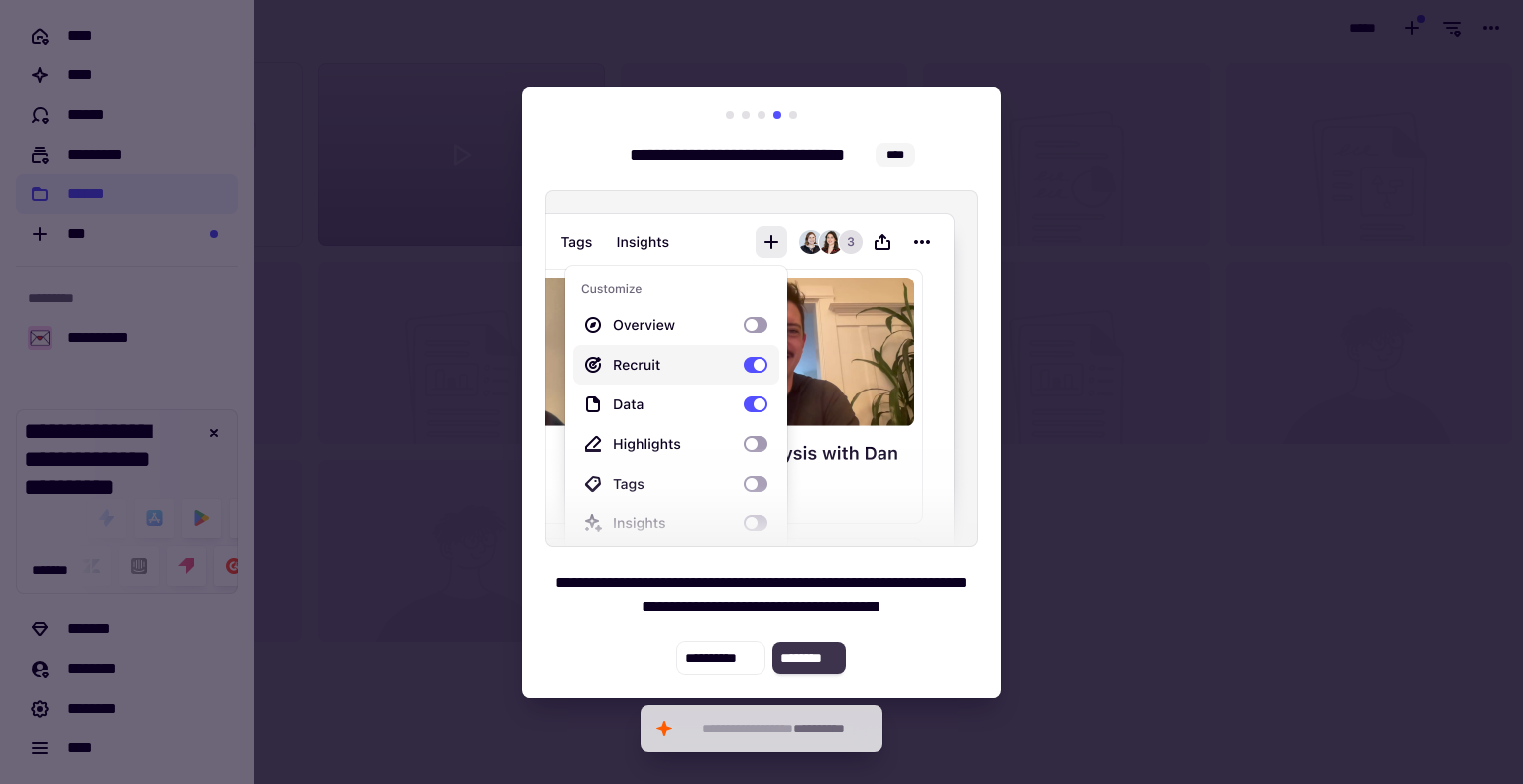 click on "********" 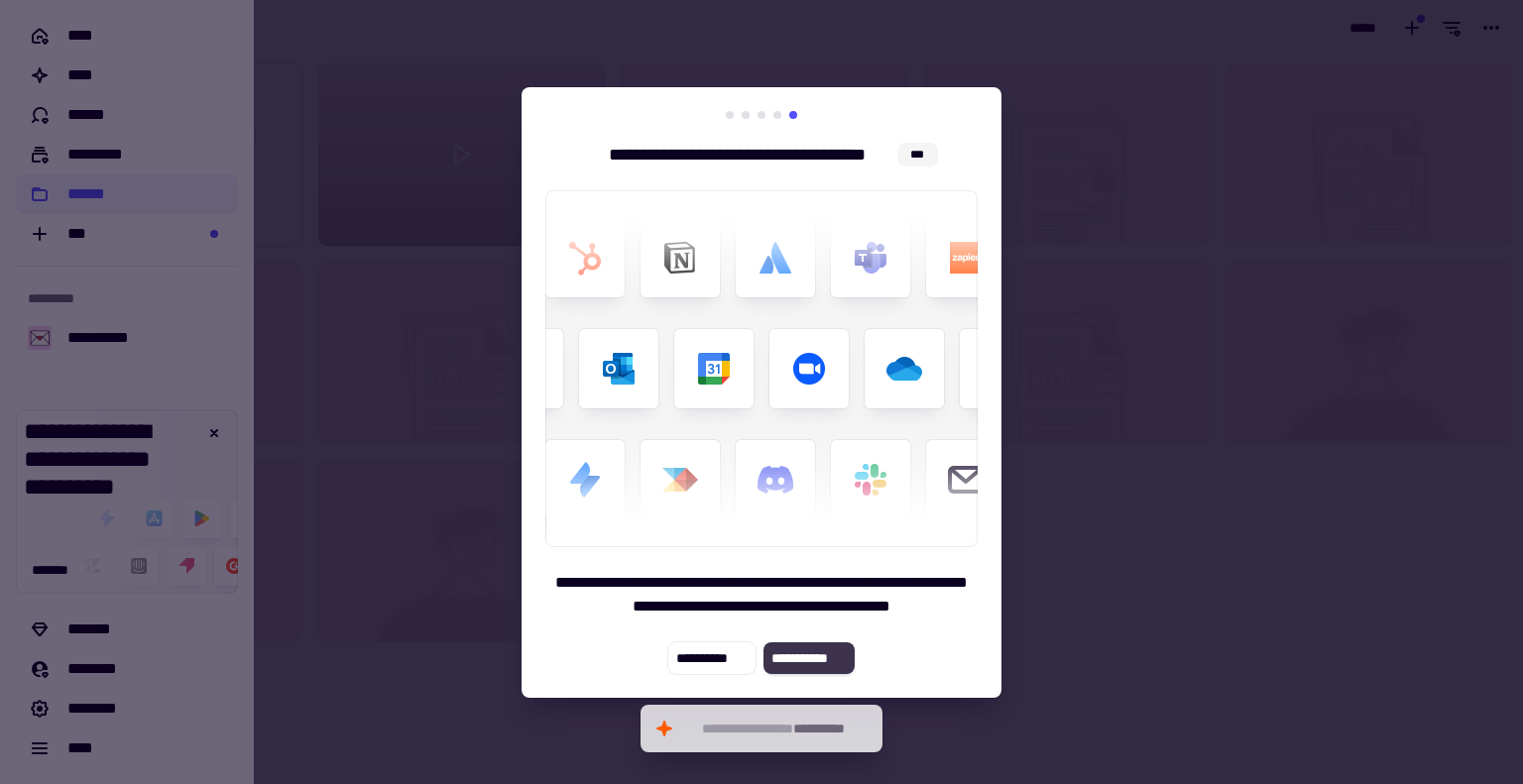 click on "**********" 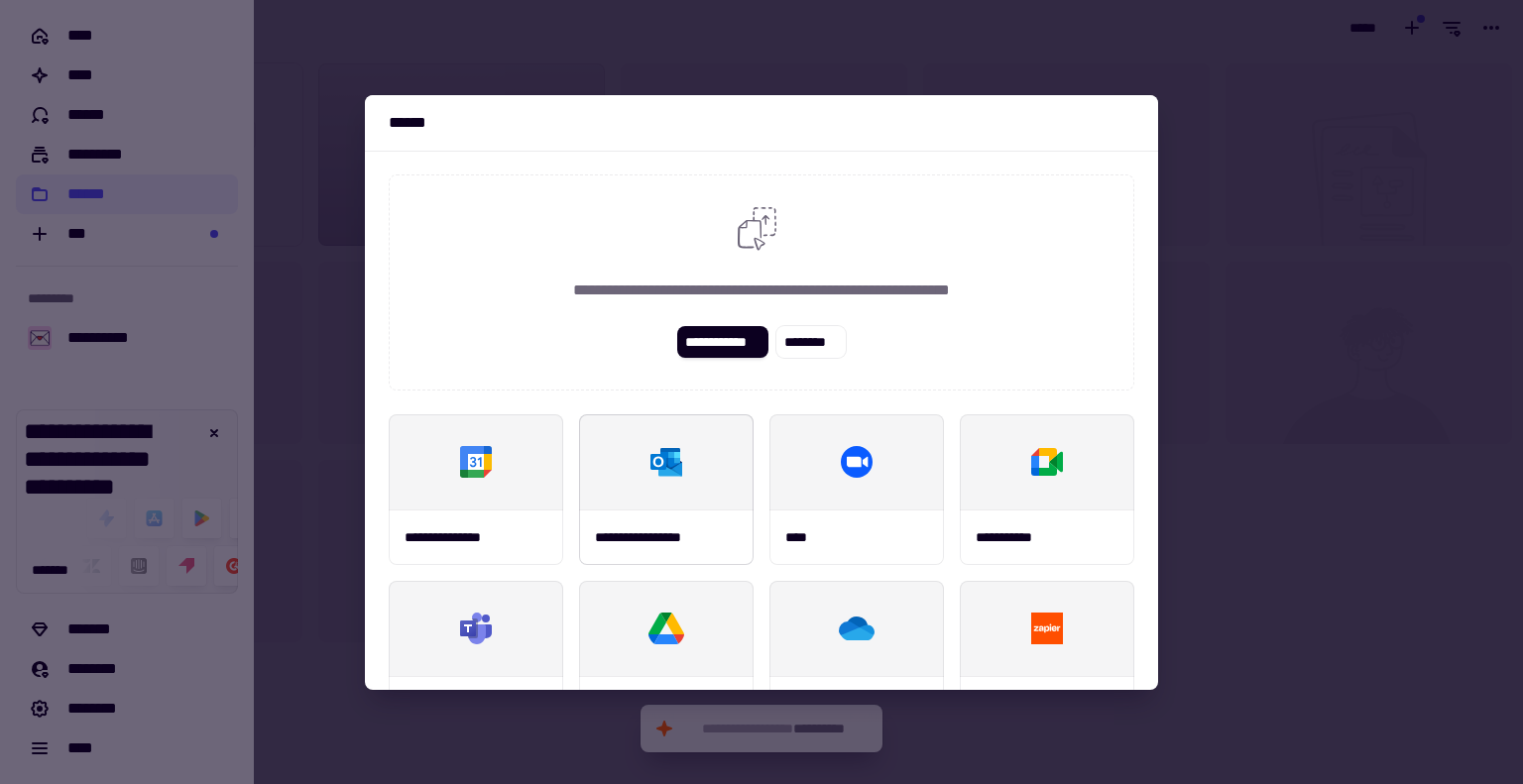 click at bounding box center [666, 462] 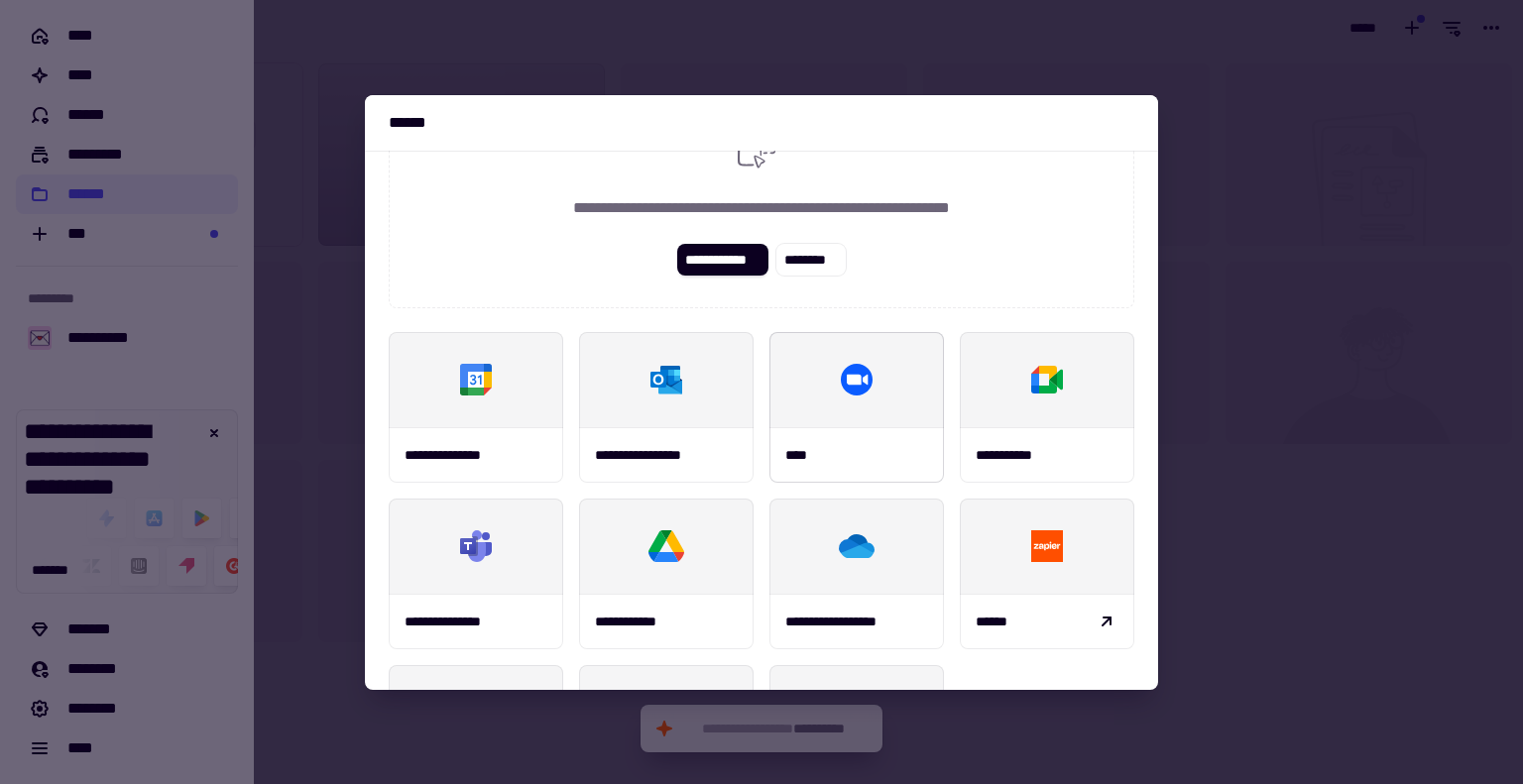 scroll, scrollTop: 198, scrollLeft: 0, axis: vertical 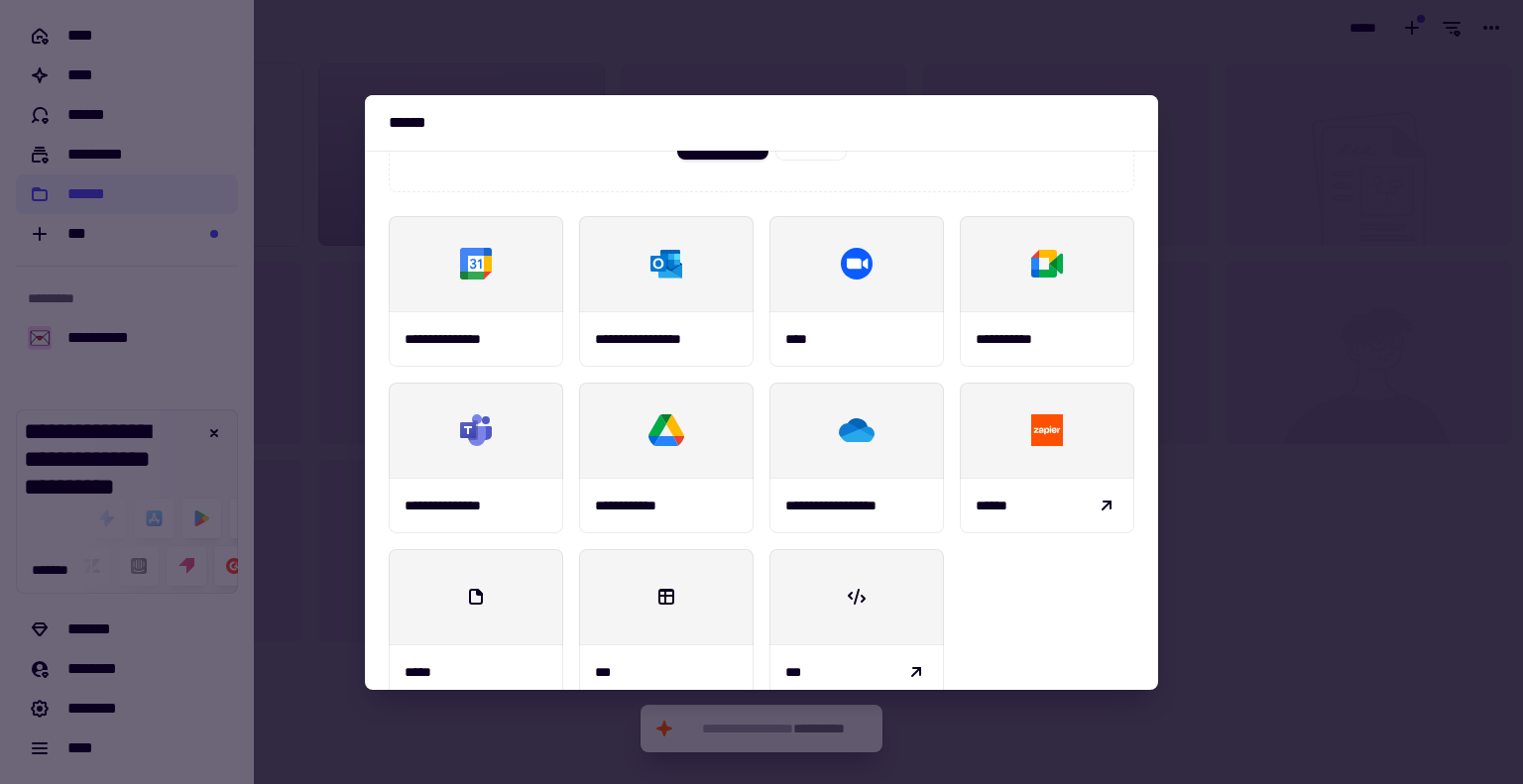 click at bounding box center (762, 392) 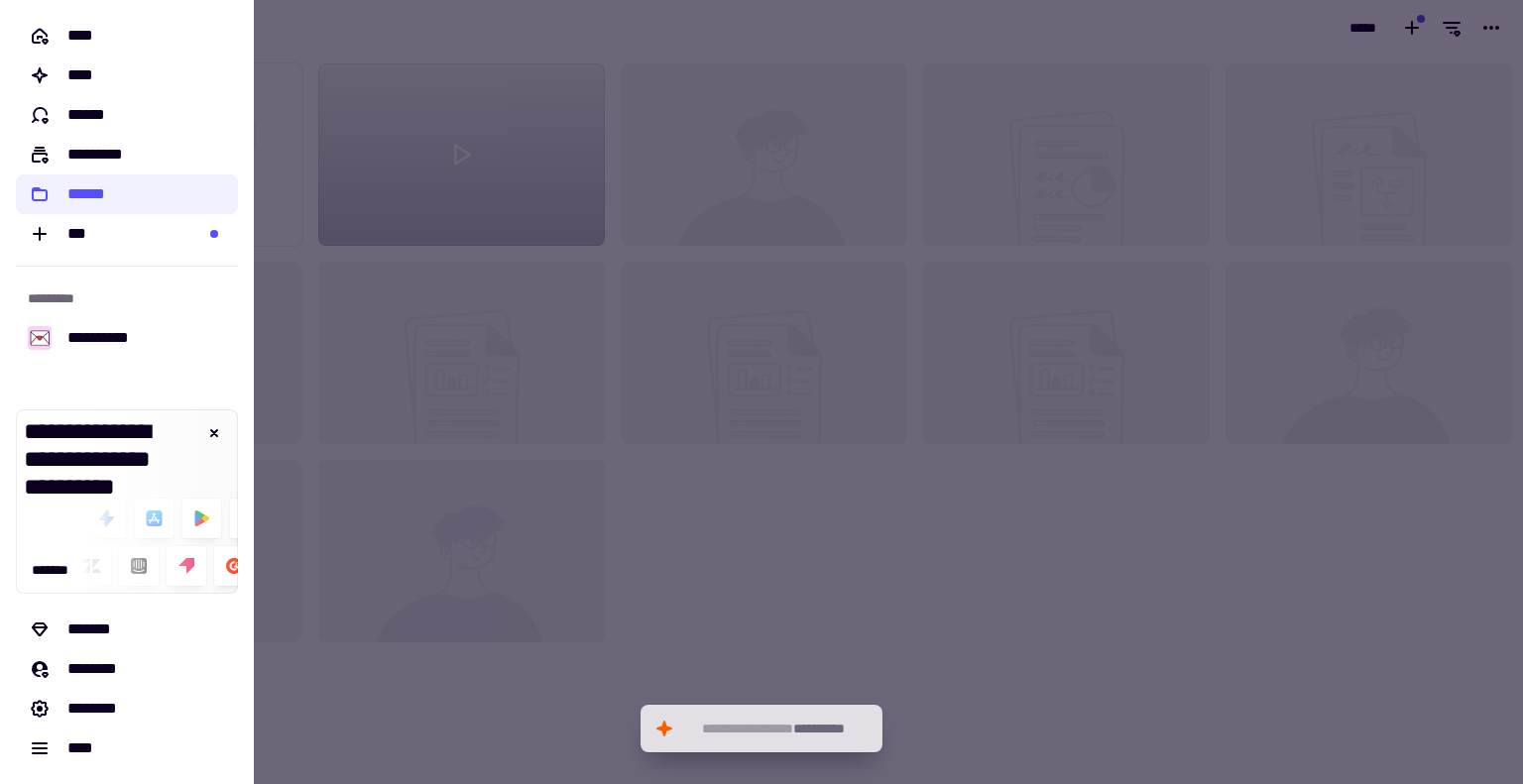 click at bounding box center (762, 392) 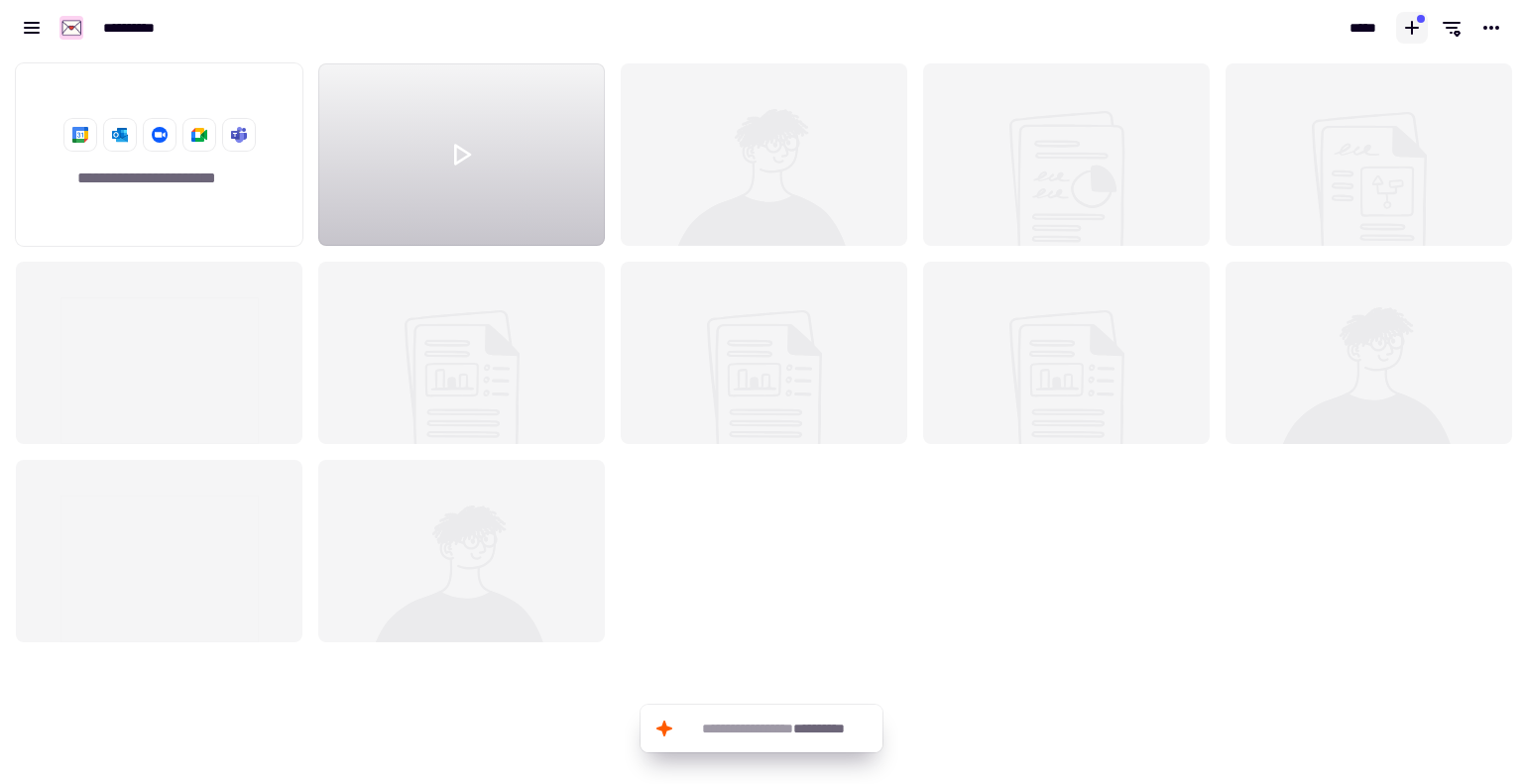 click 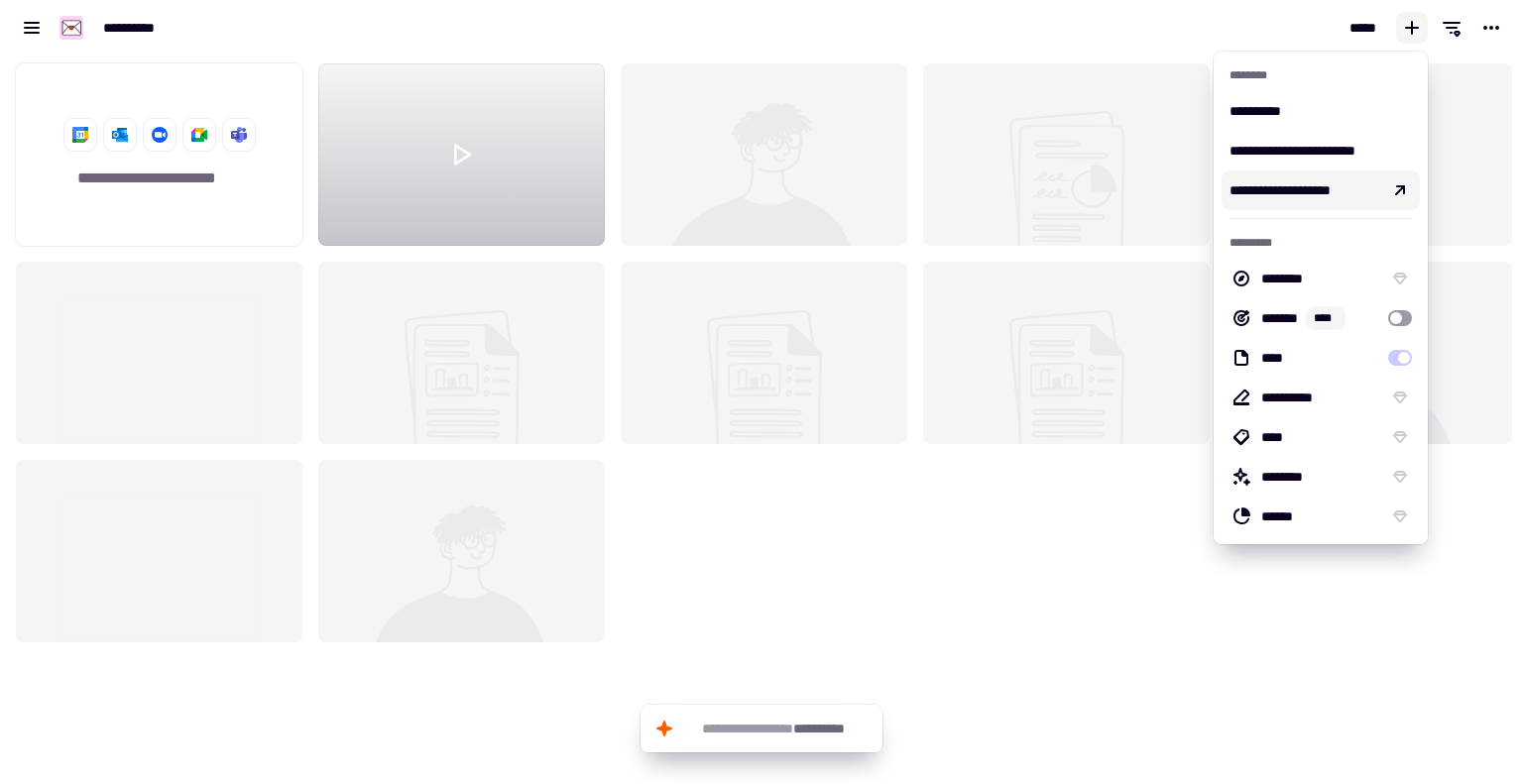 click 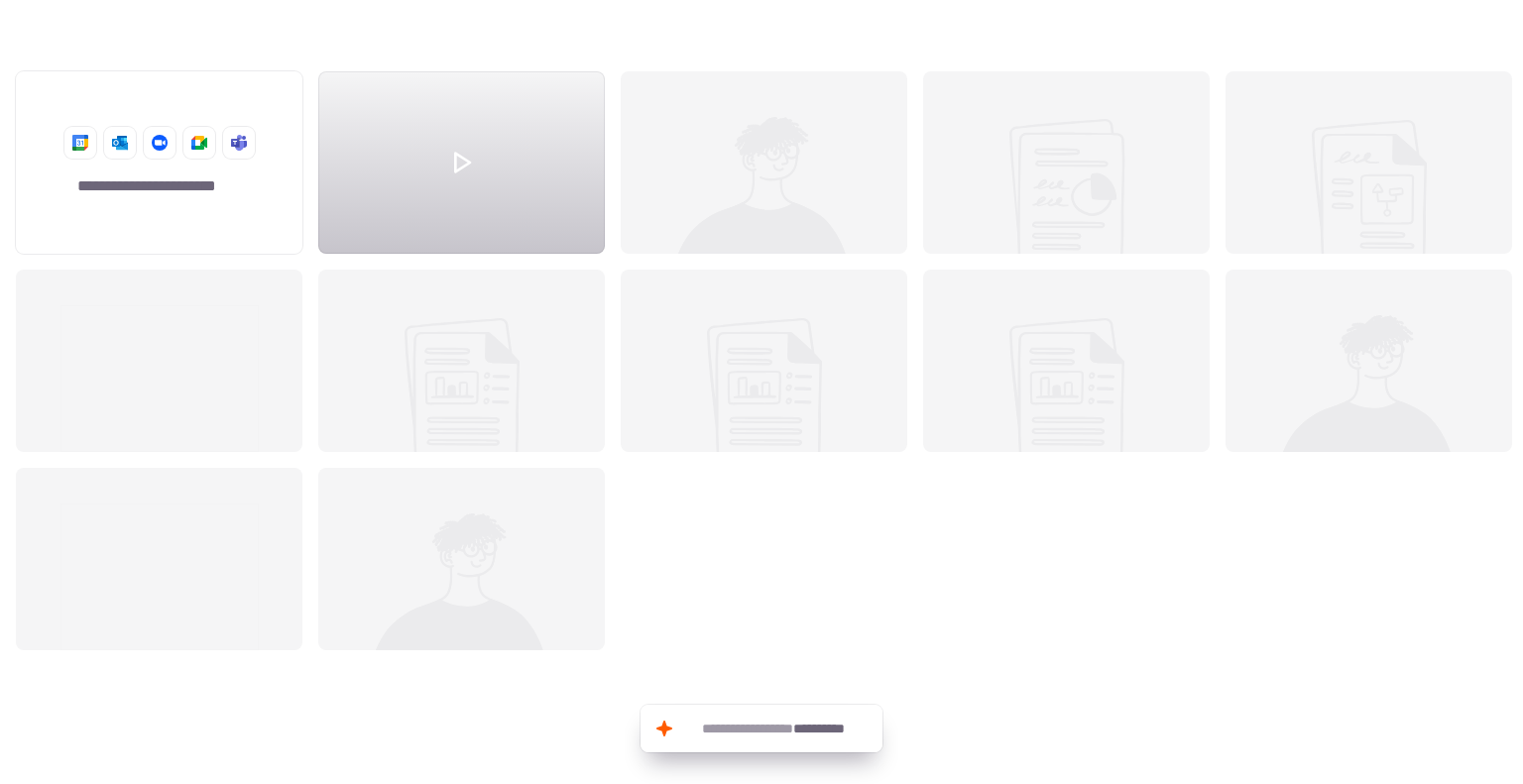 scroll, scrollTop: 714, scrollLeft: 1492, axis: both 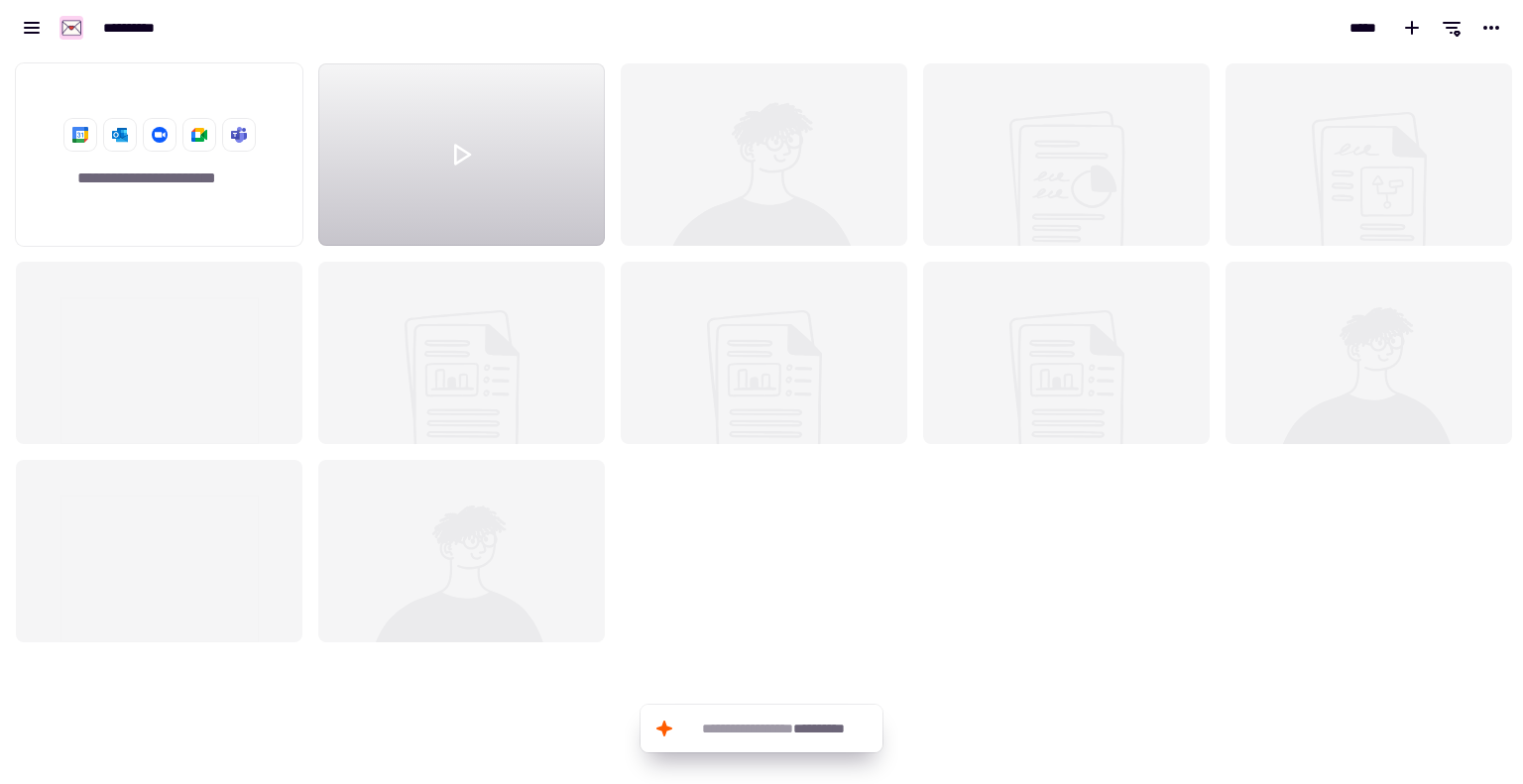 click 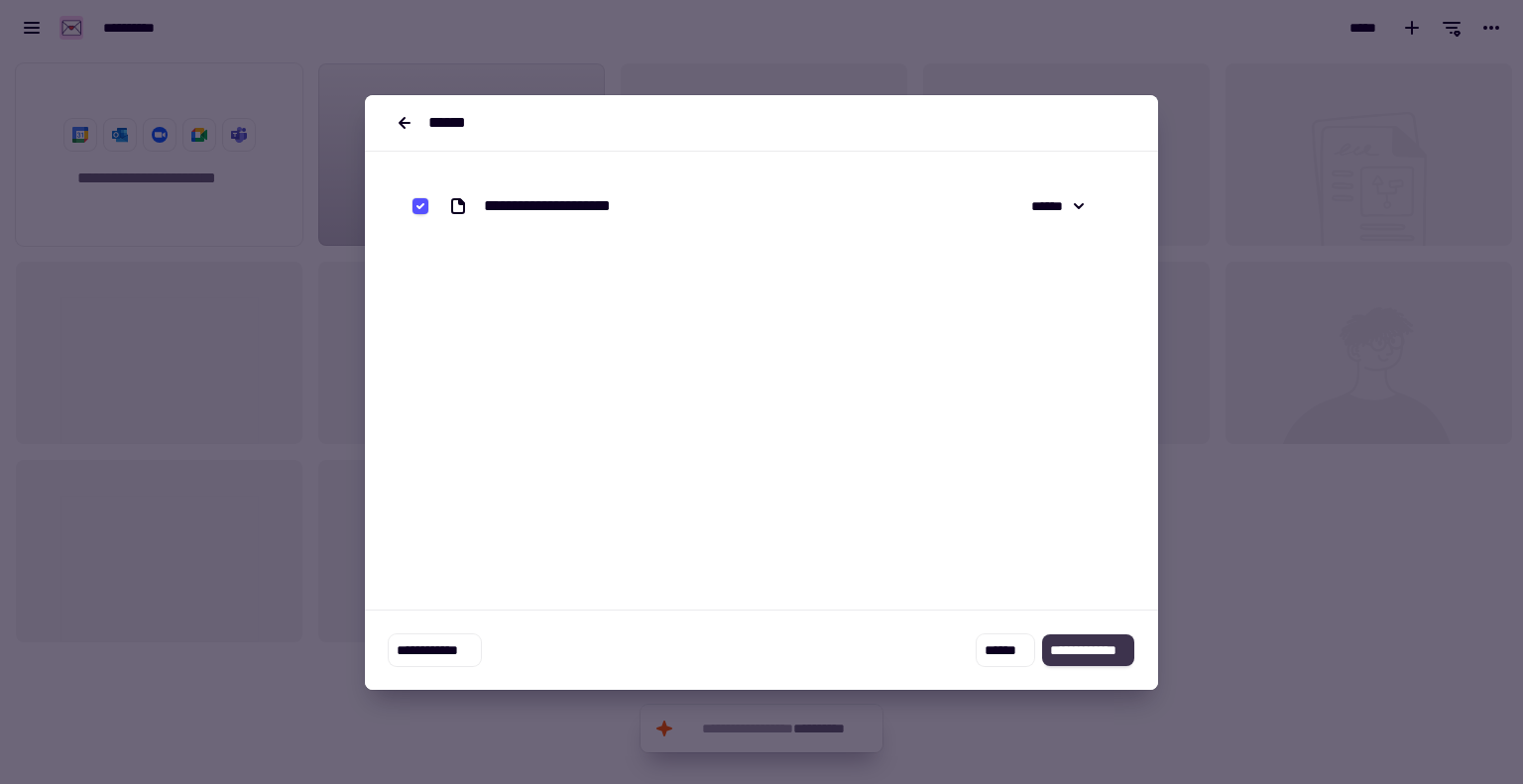 click on "**********" 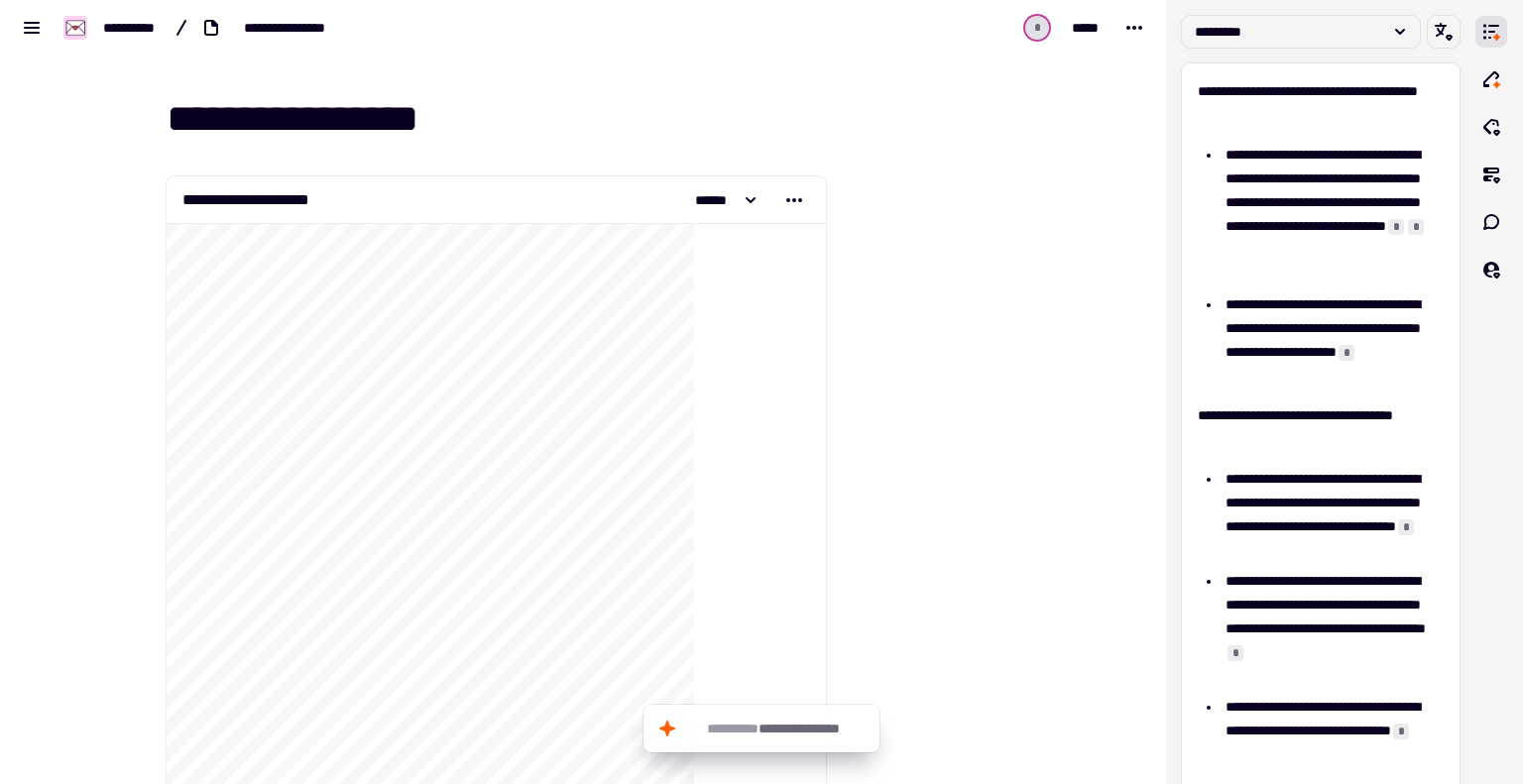 click at bounding box center (926, 6463) 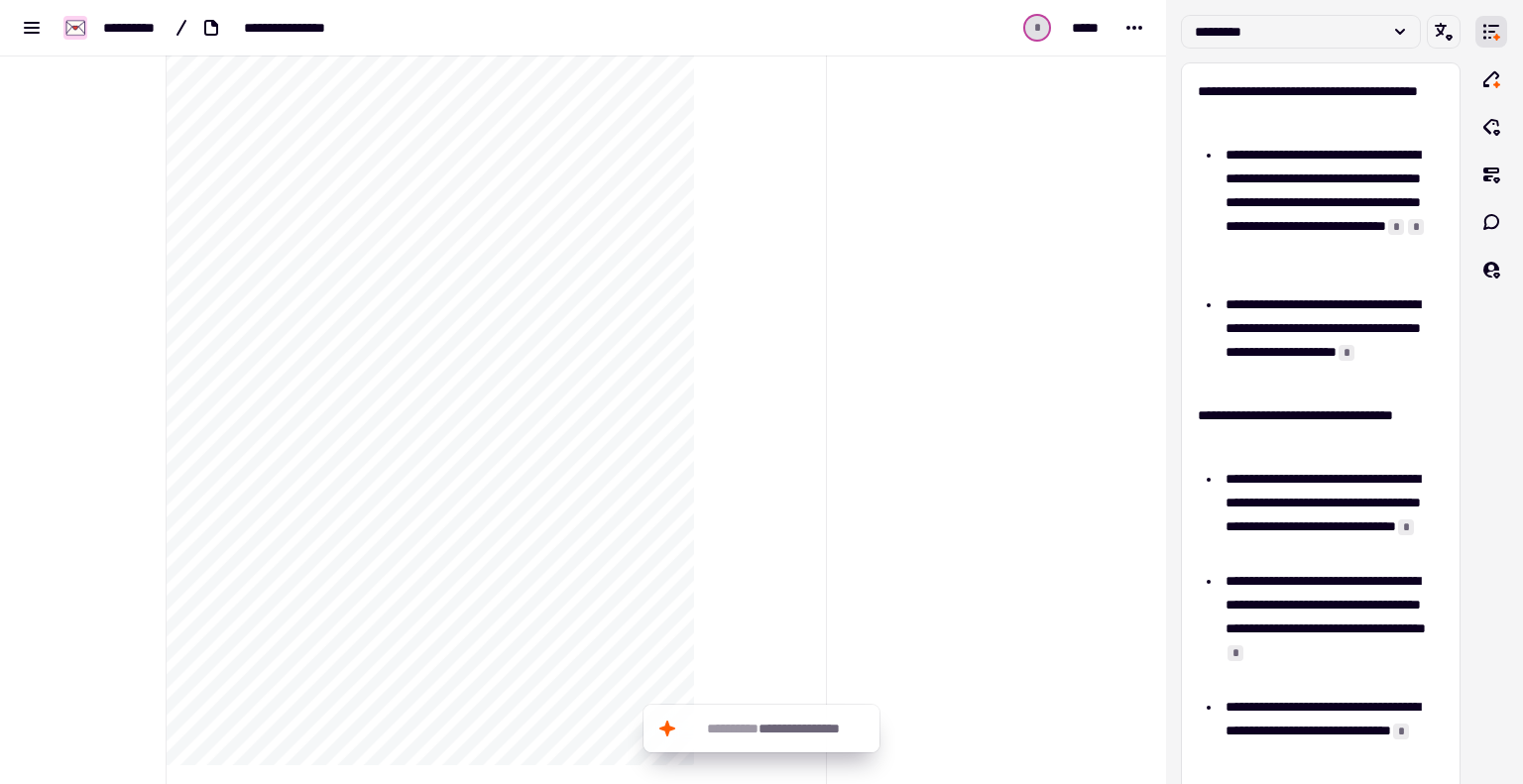 scroll, scrollTop: 0, scrollLeft: 0, axis: both 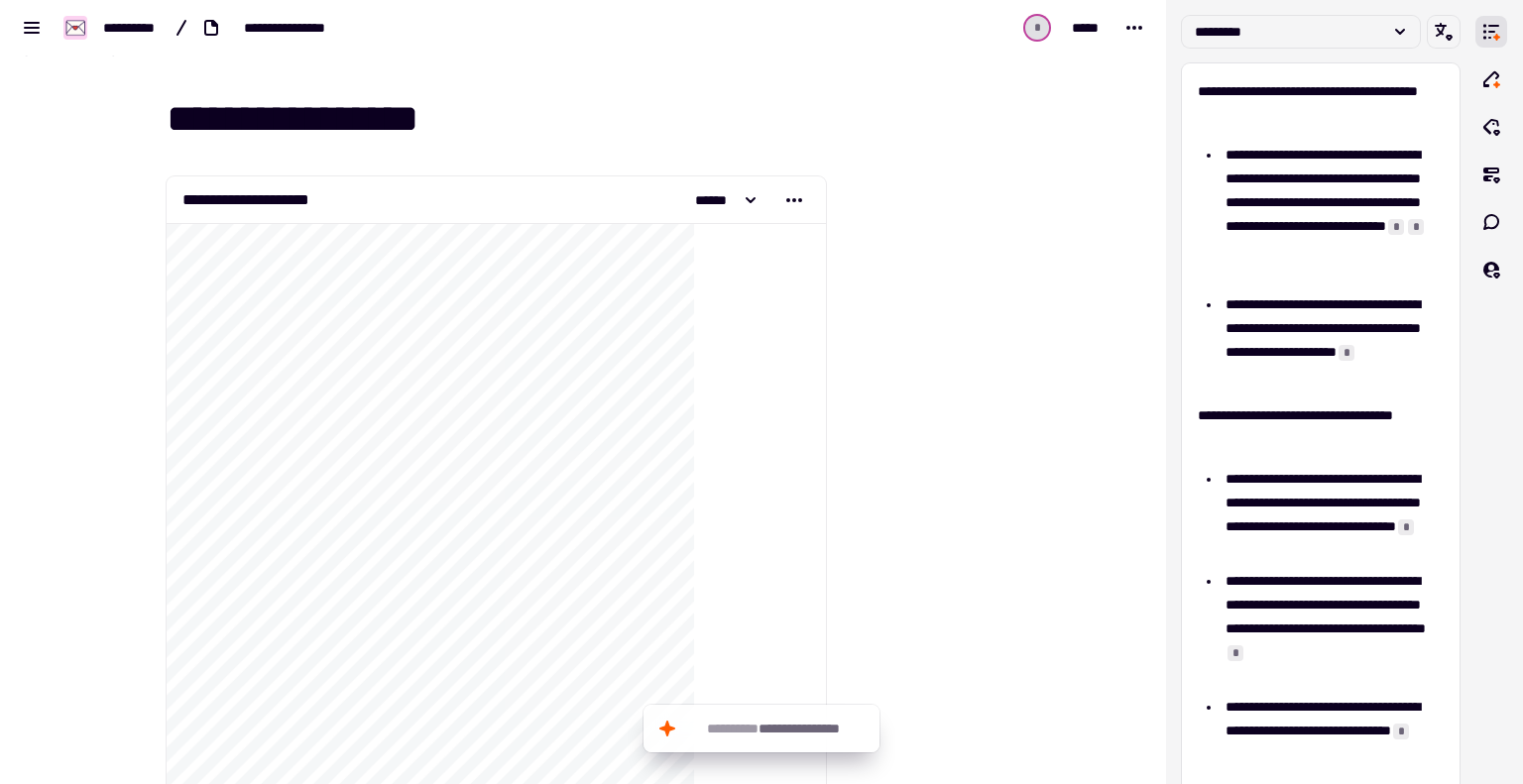 click on "**********" at bounding box center (583, 392) 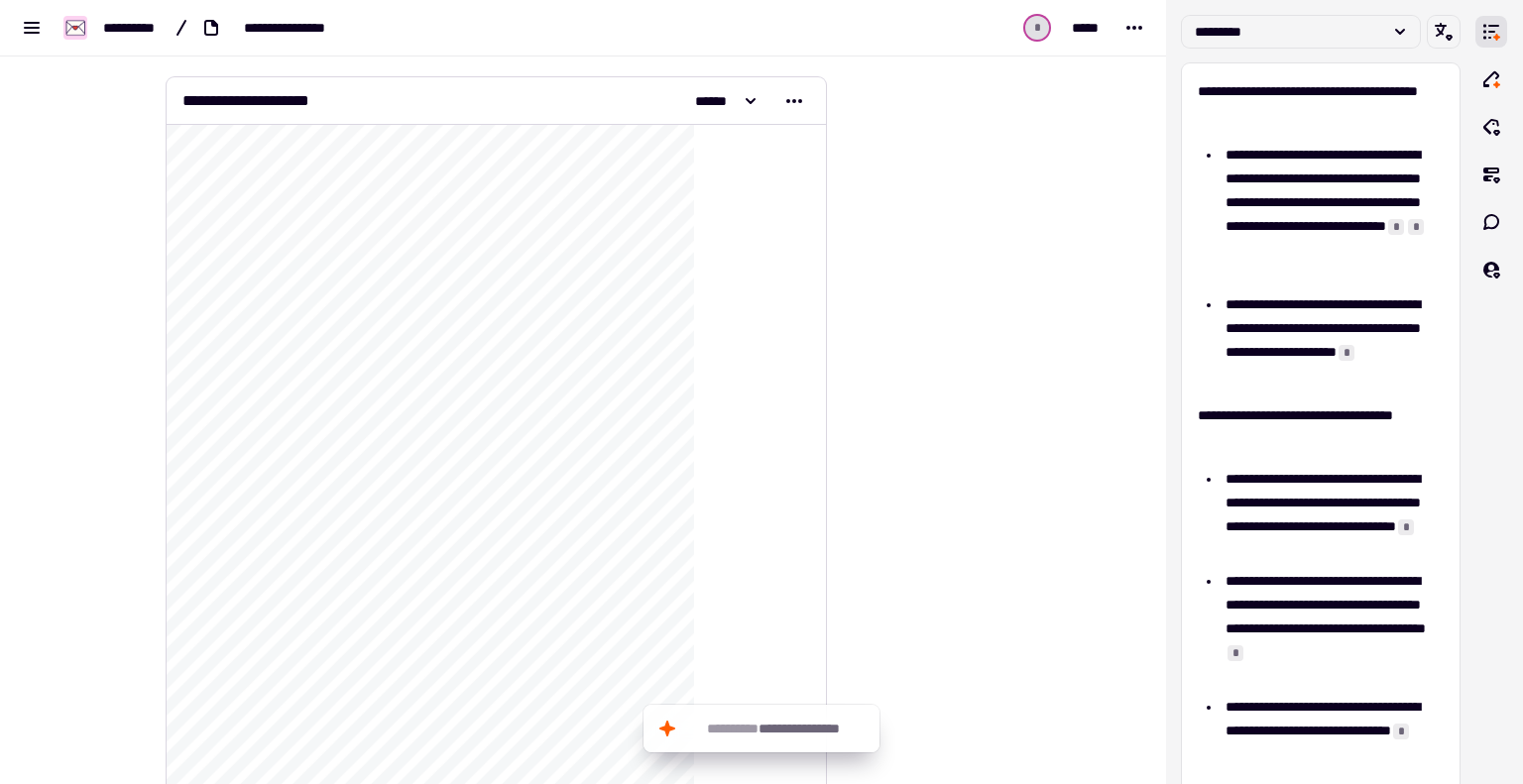 scroll, scrollTop: 198, scrollLeft: 0, axis: vertical 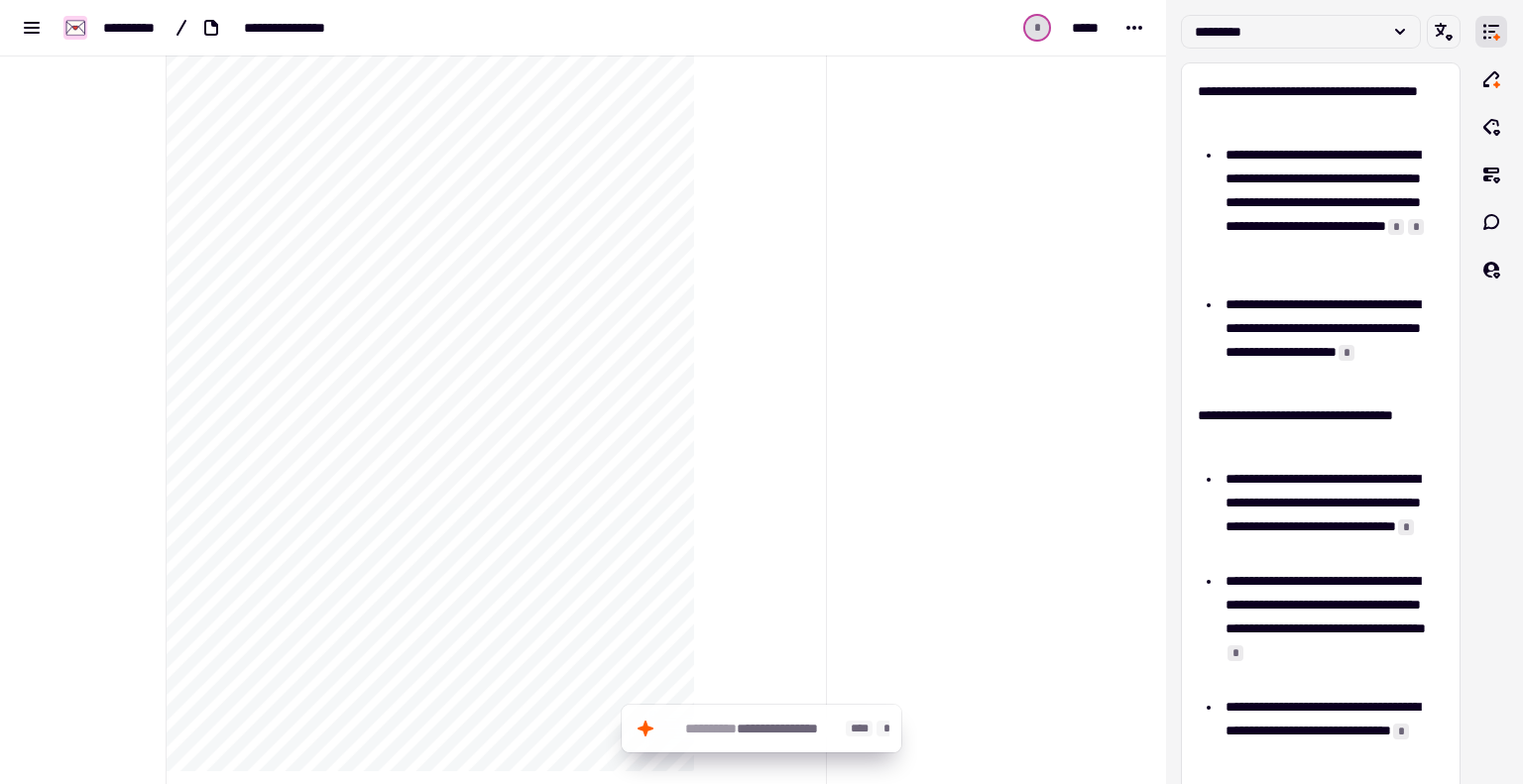 click on "**********" 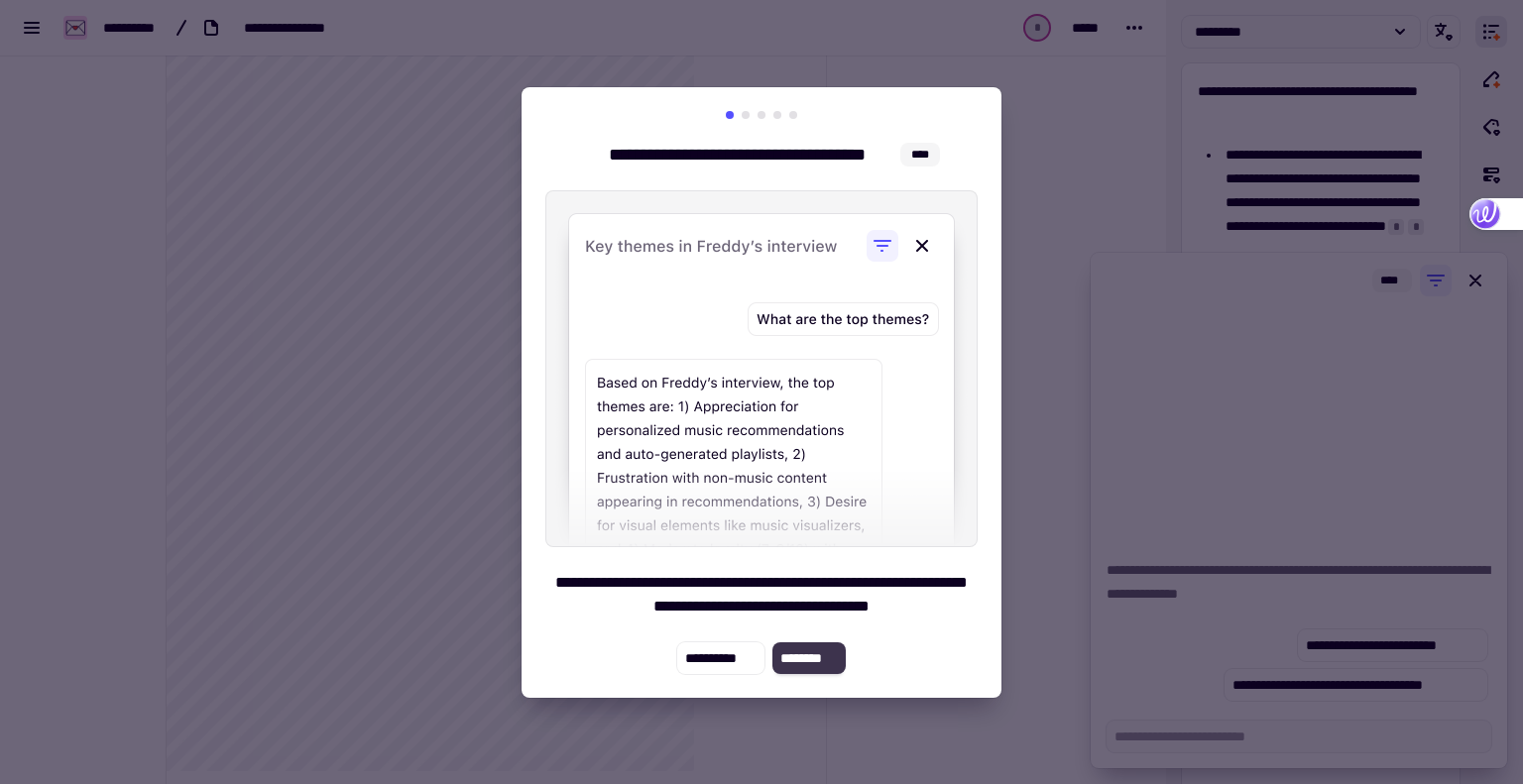 click on "********" 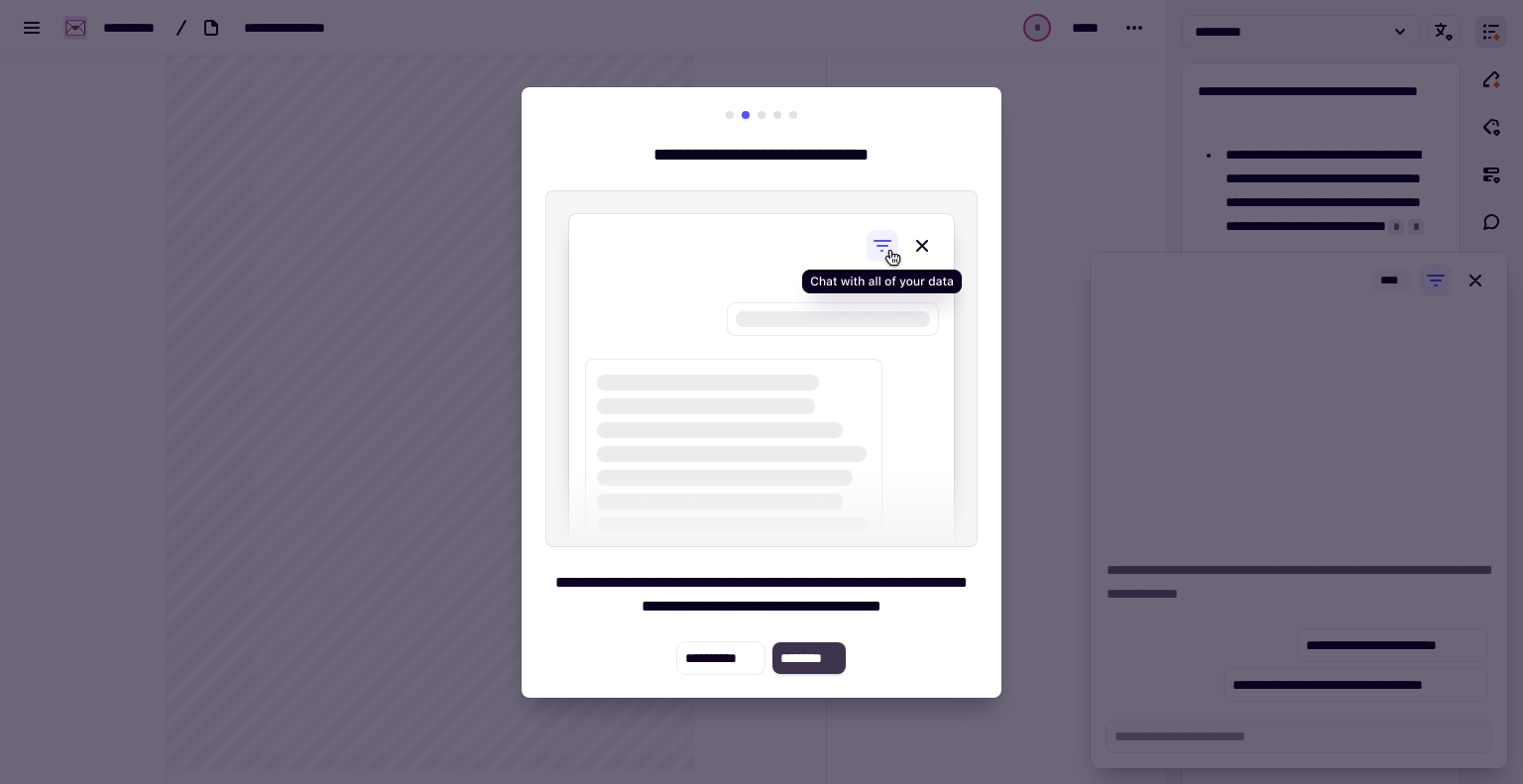 click on "********" 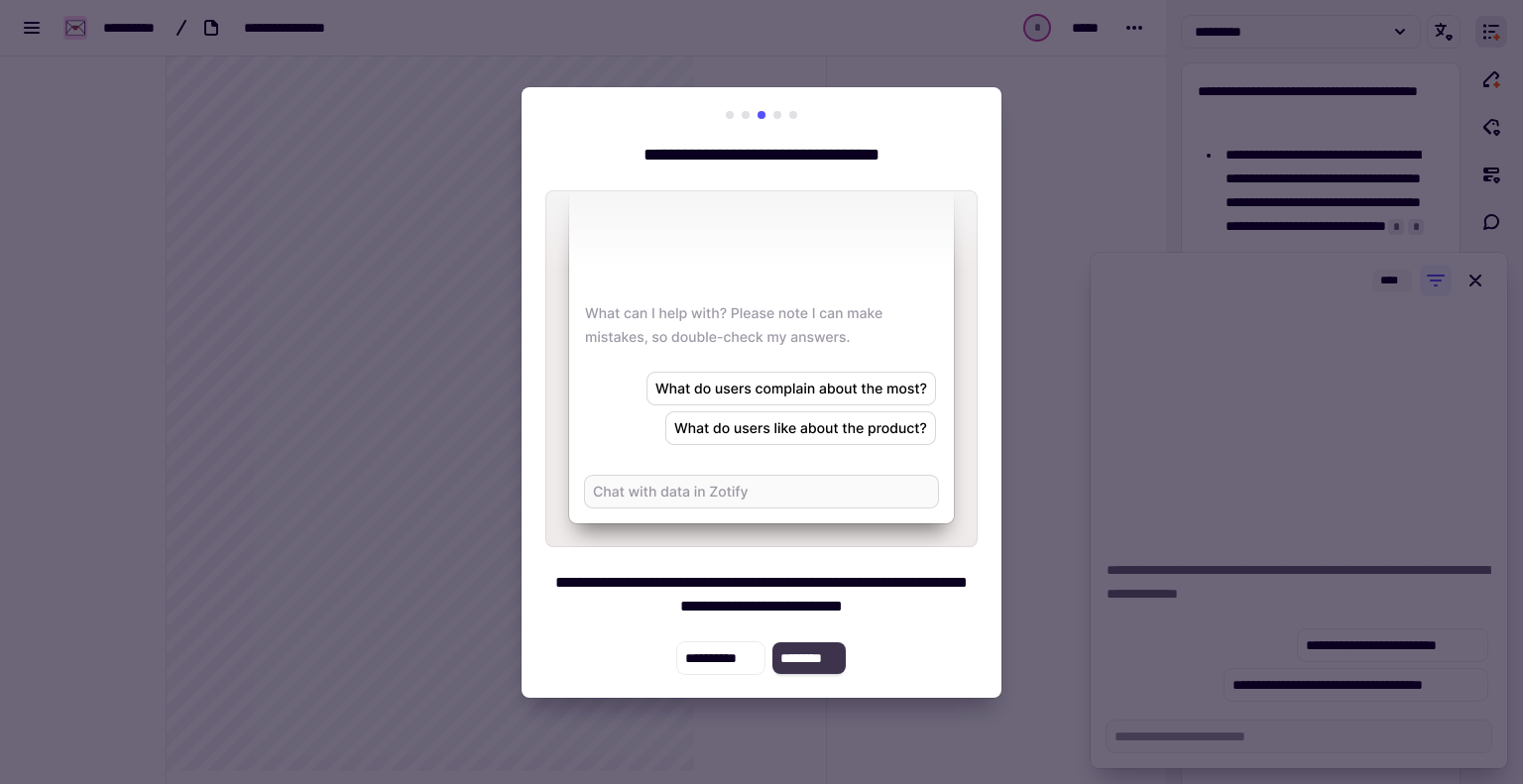 click on "********" 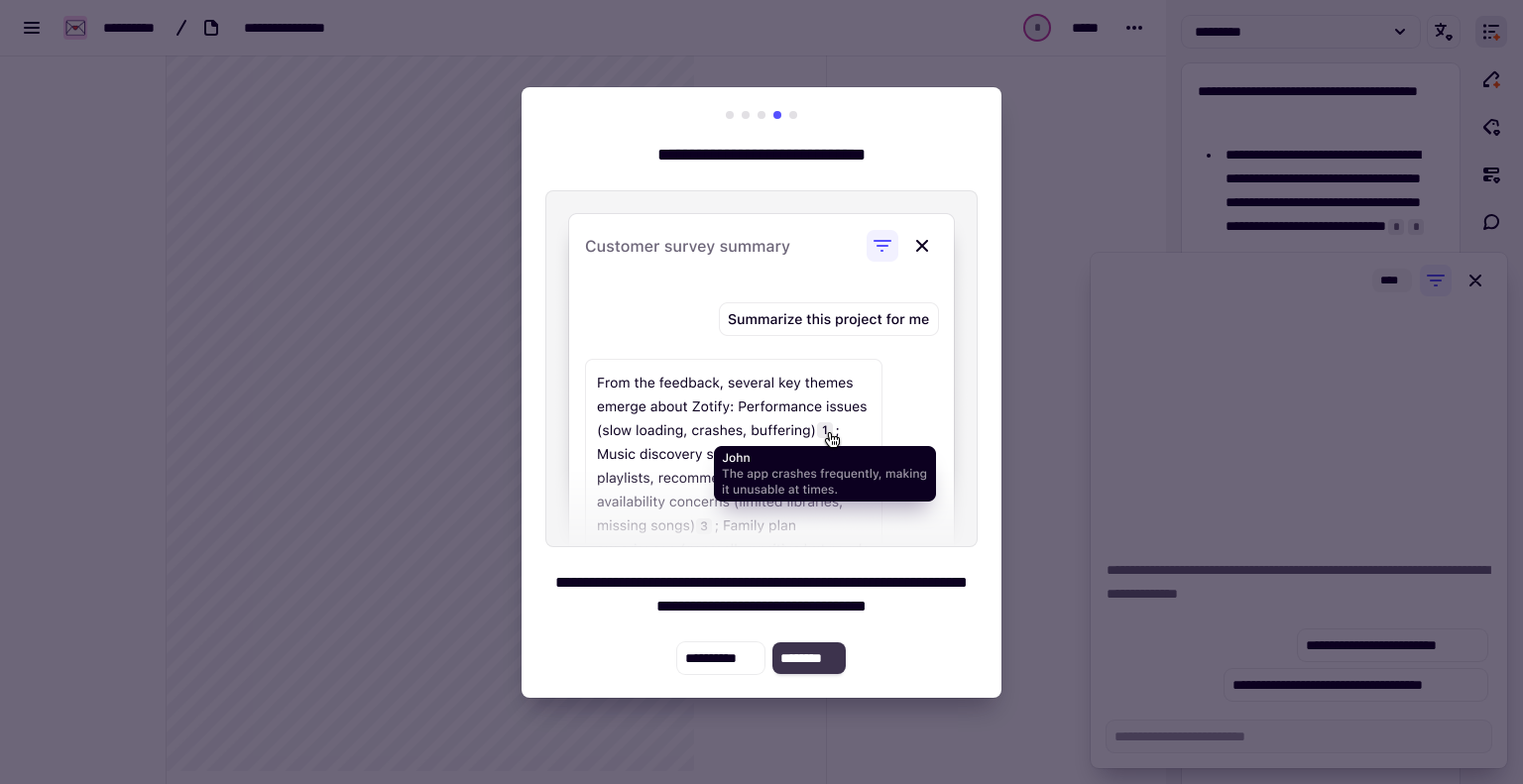 click on "********" 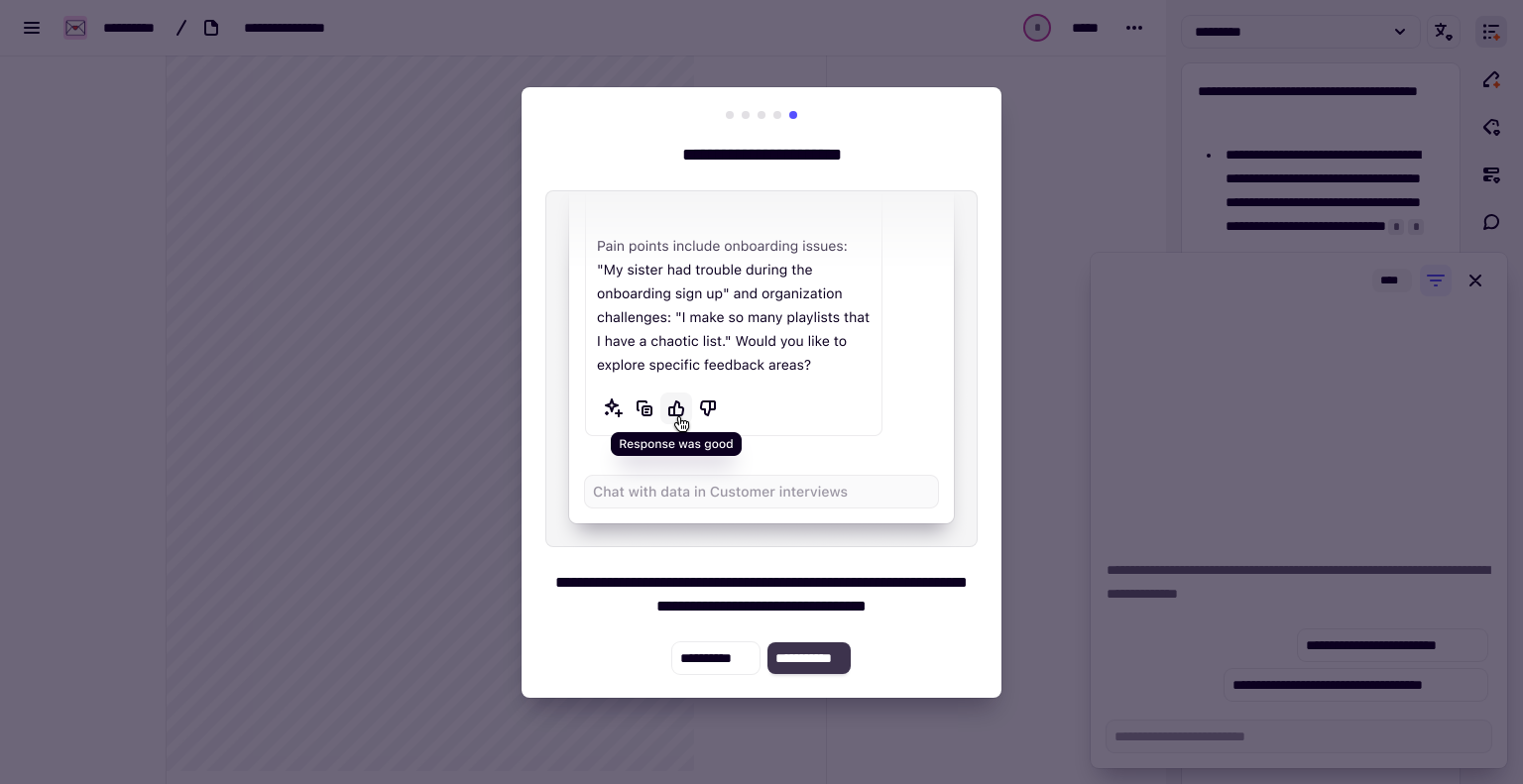 click on "**********" 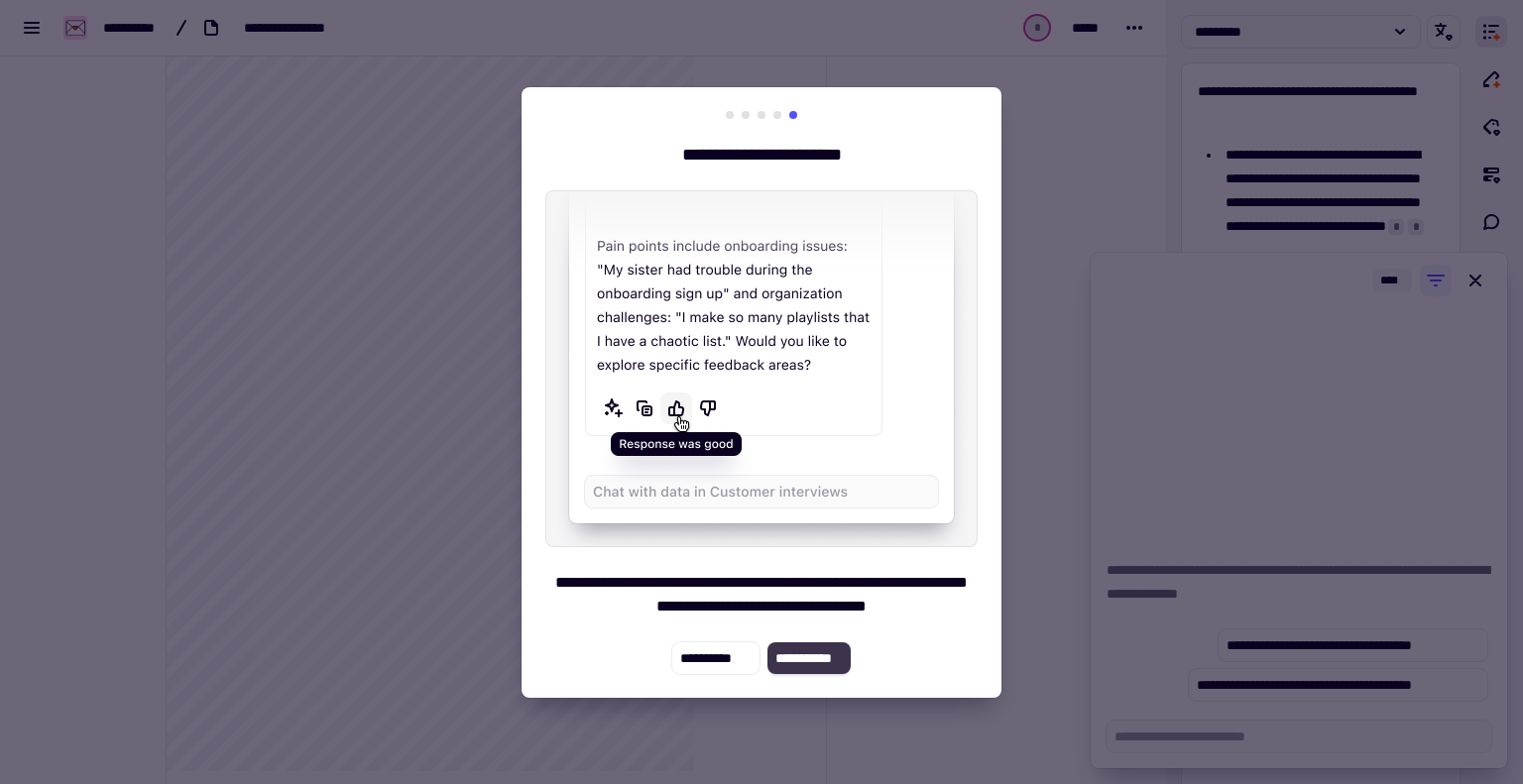 type on "*" 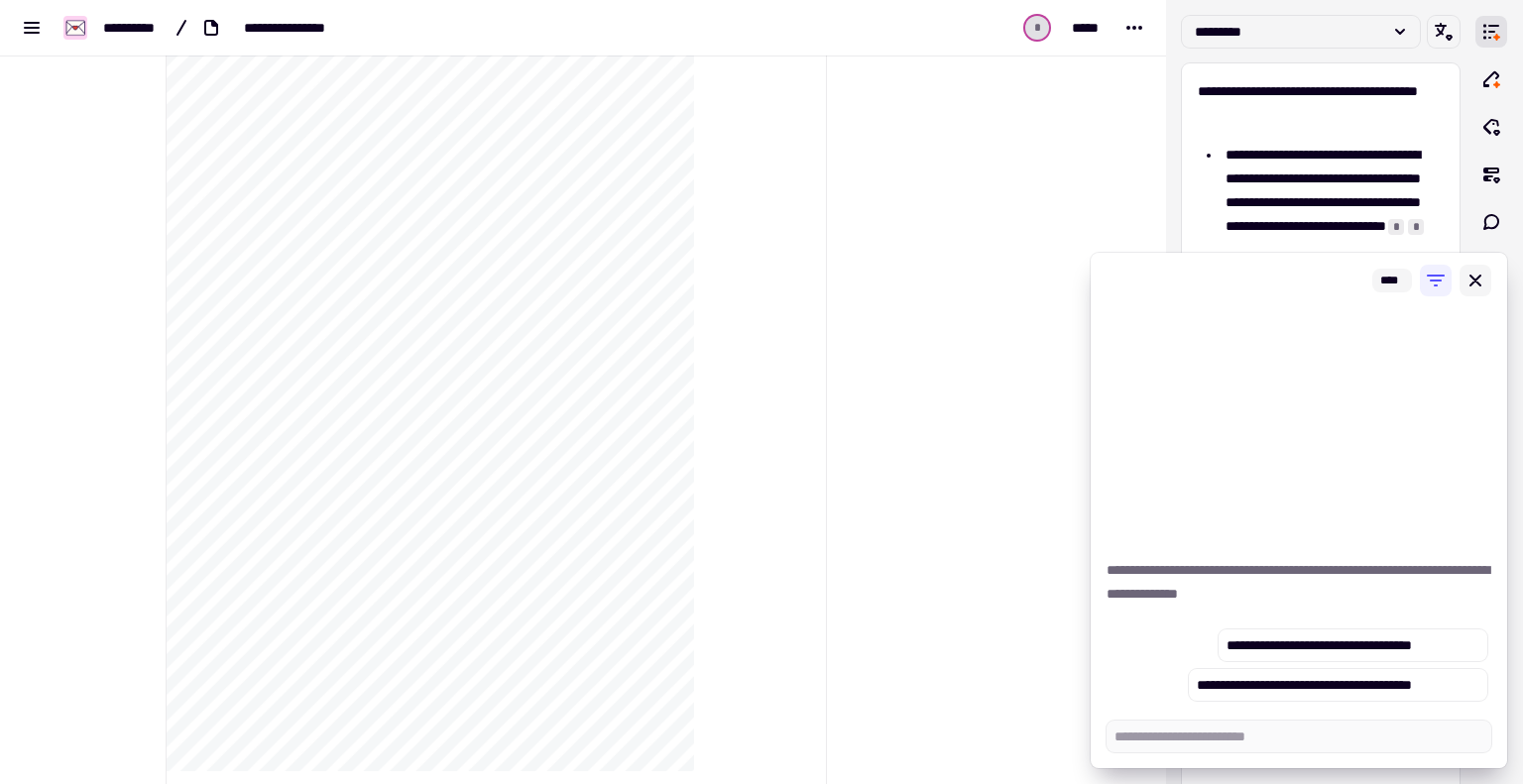 click 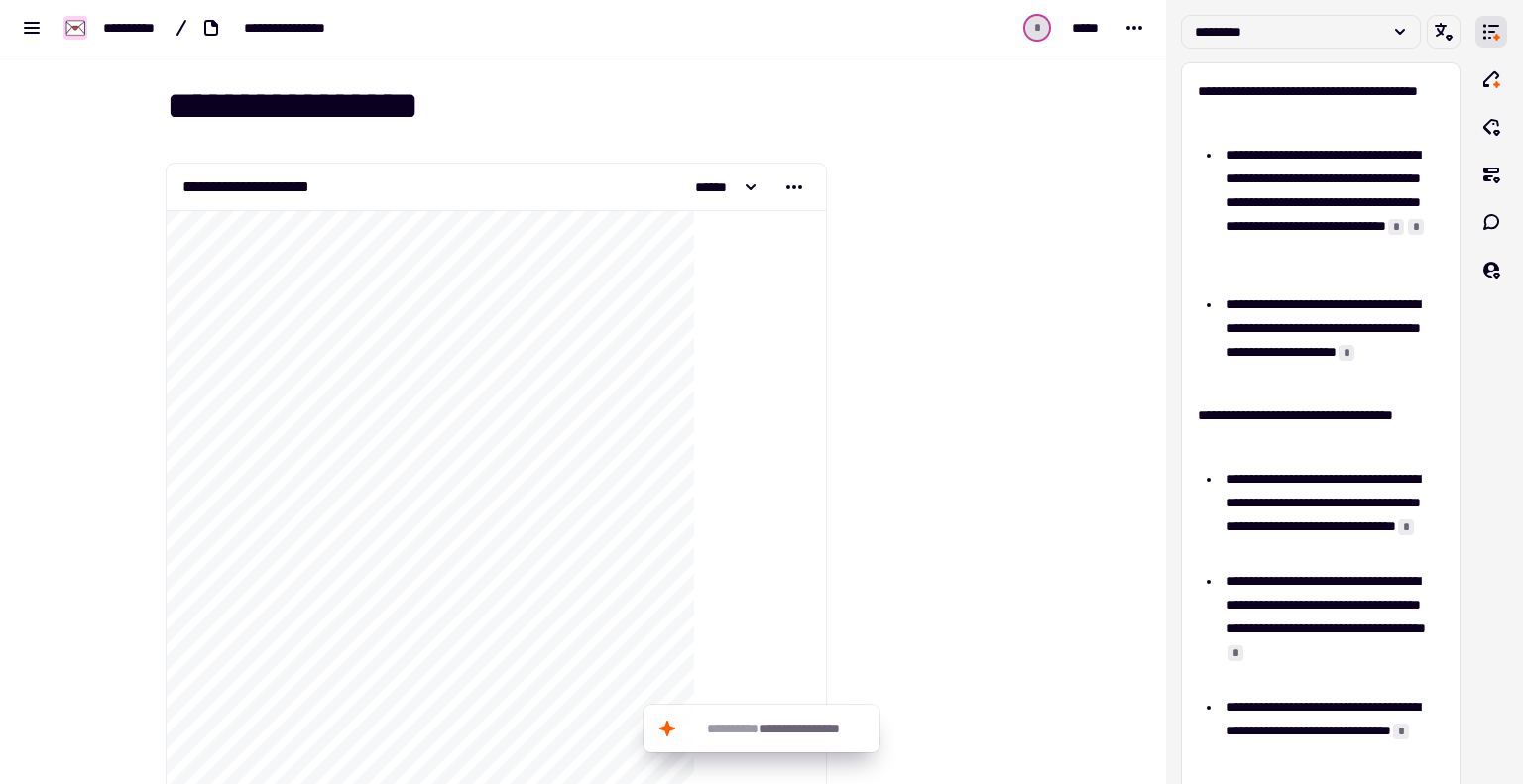 scroll, scrollTop: 0, scrollLeft: 0, axis: both 